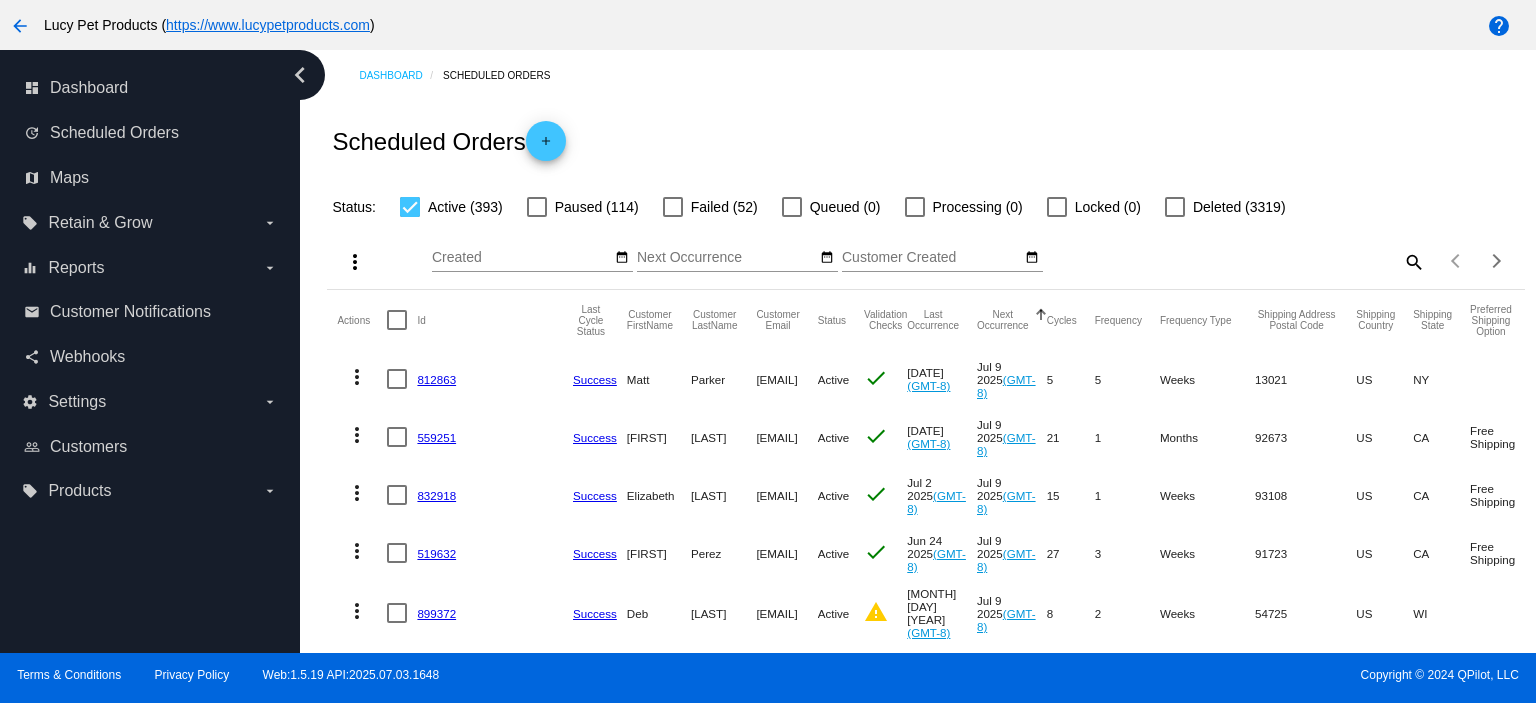 scroll, scrollTop: 0, scrollLeft: 0, axis: both 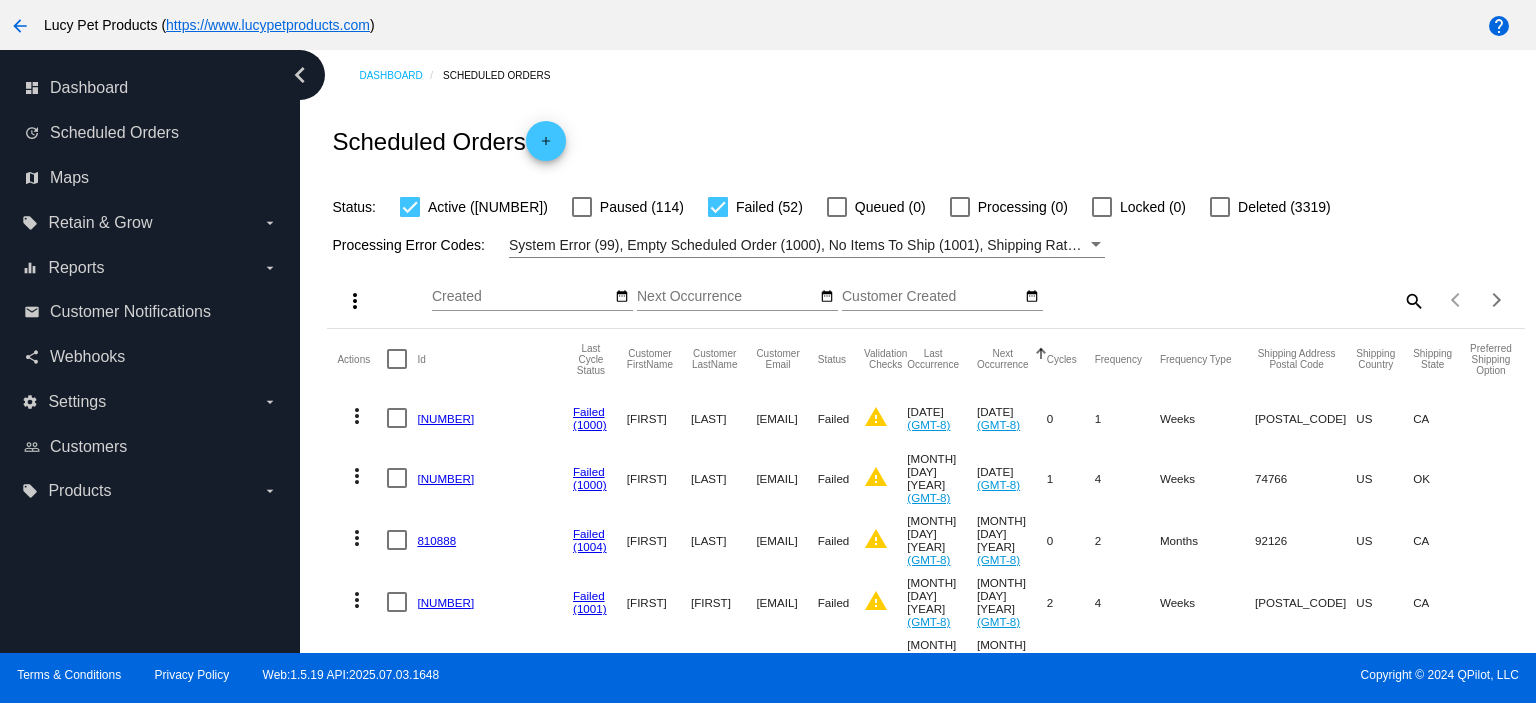 click at bounding box center [718, 207] 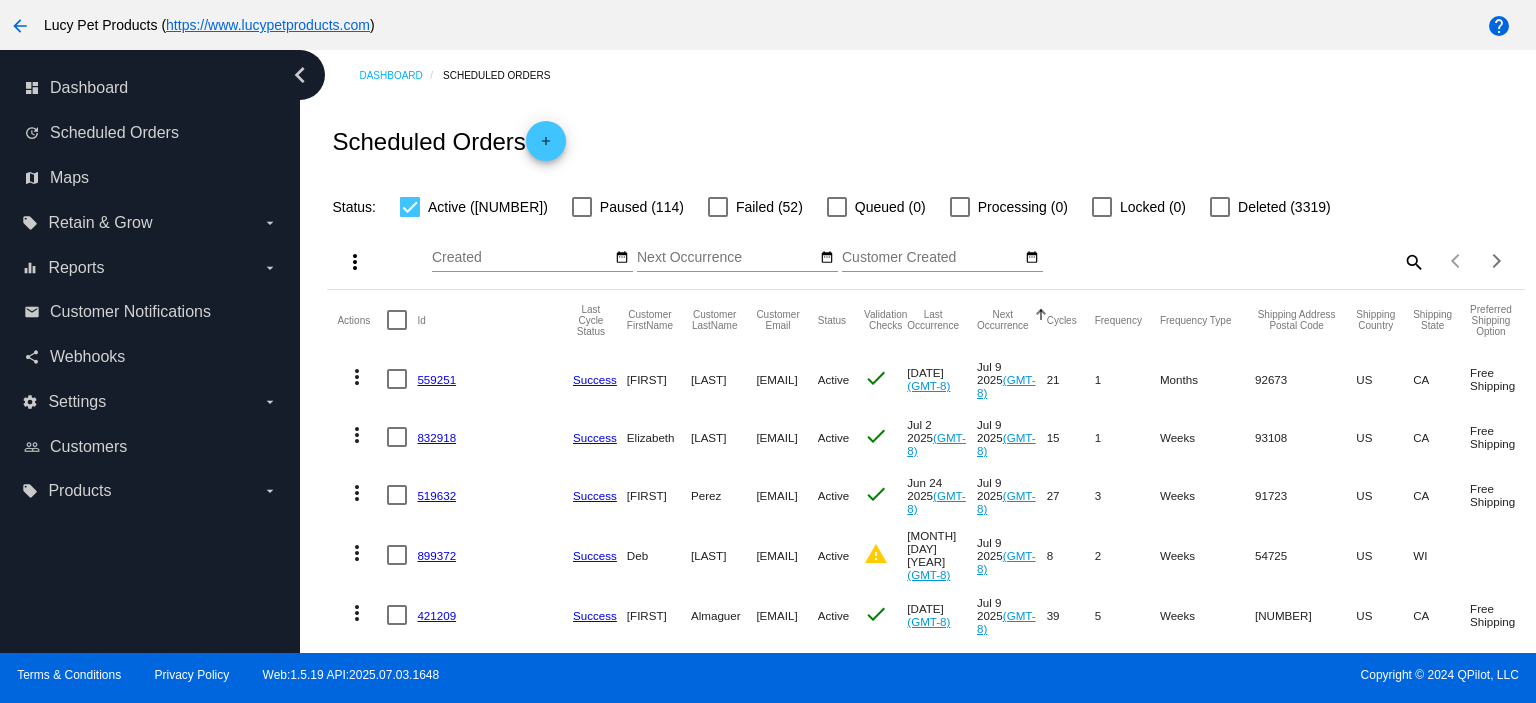 click on "559251" at bounding box center [436, 379] 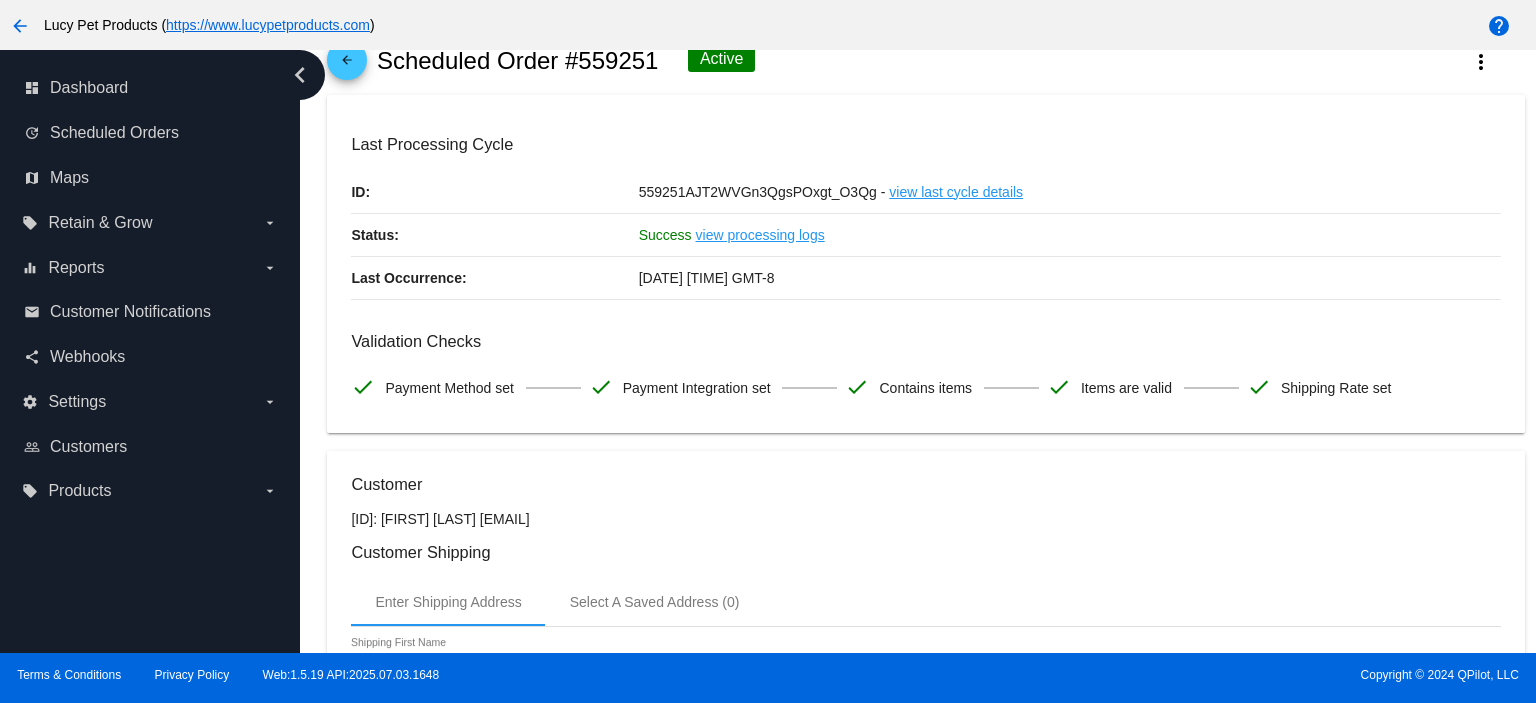 scroll, scrollTop: 0, scrollLeft: 0, axis: both 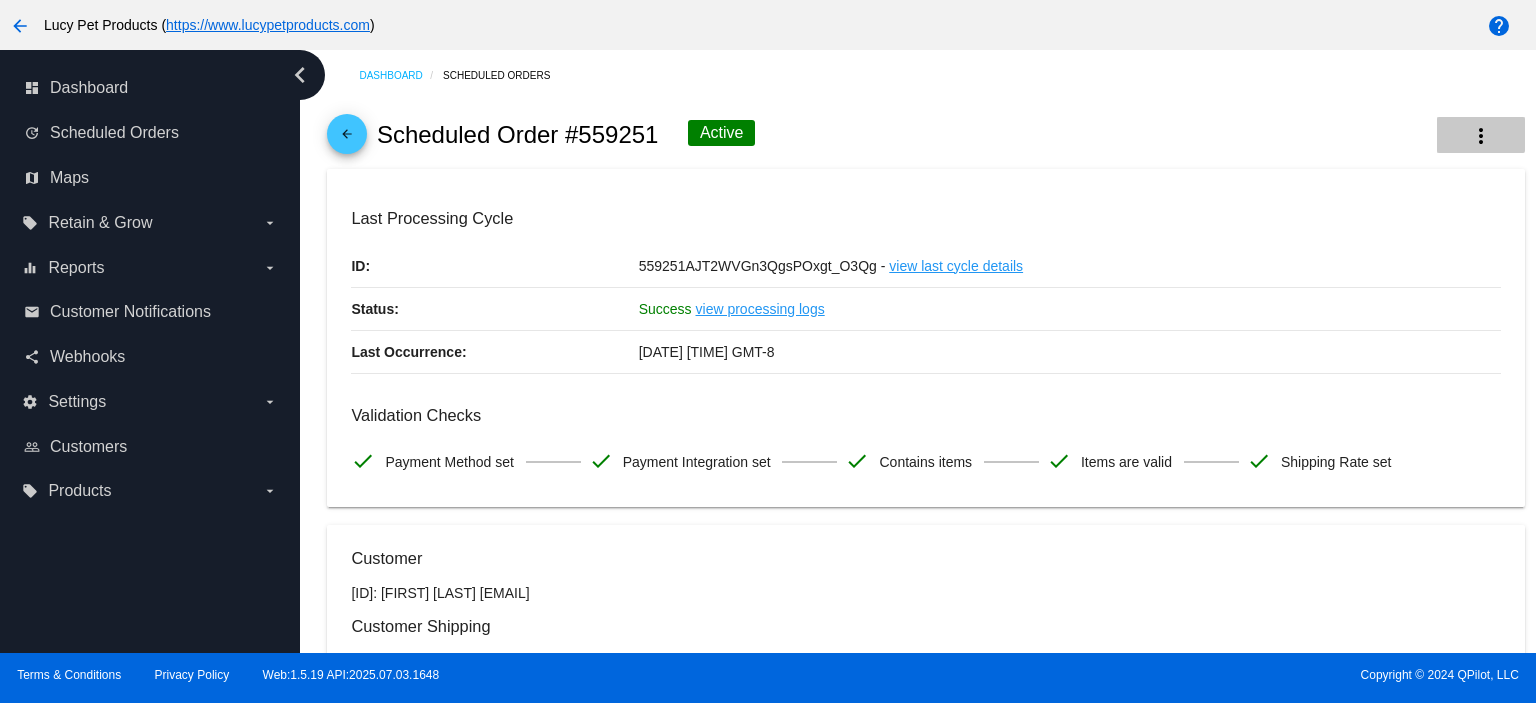 click on "more_vert" at bounding box center (1481, 136) 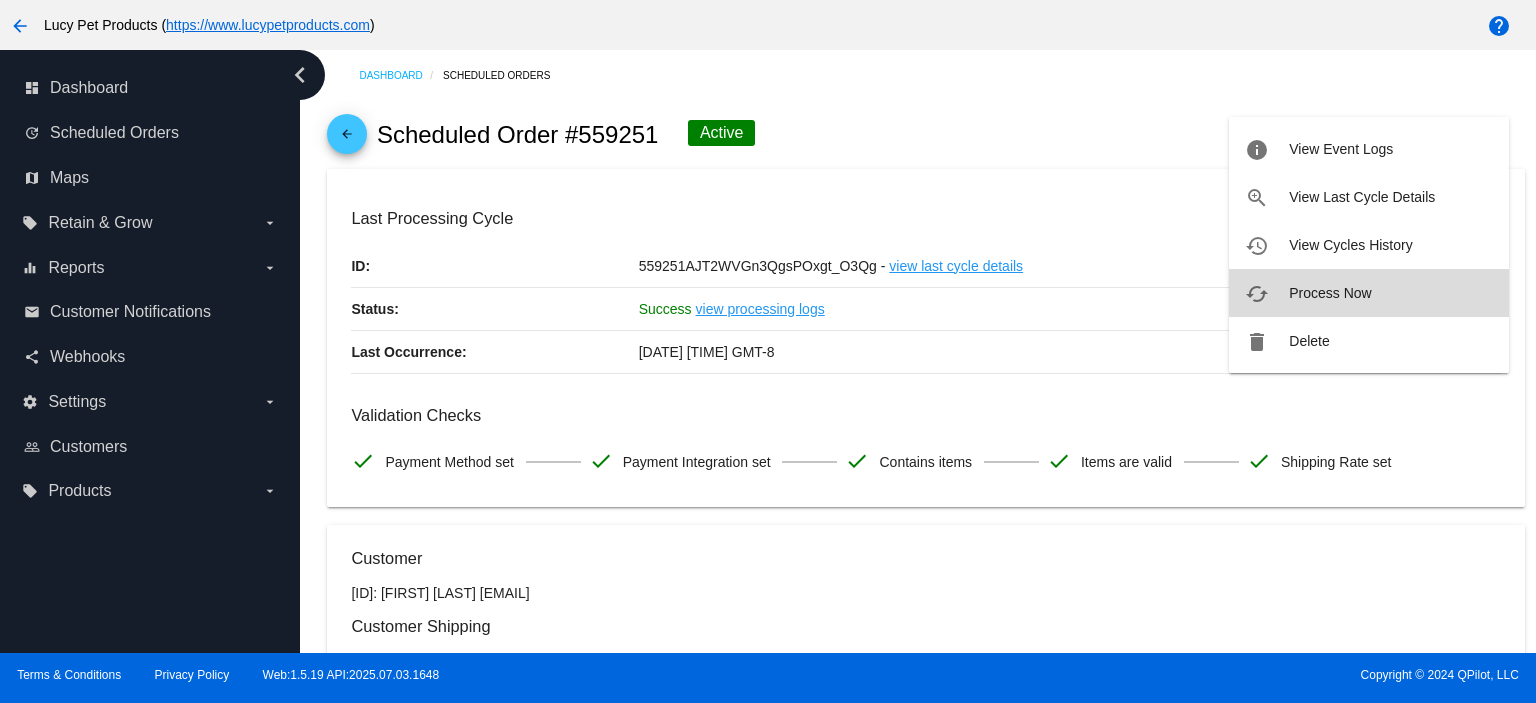 click on "Process Now" at bounding box center [1330, 293] 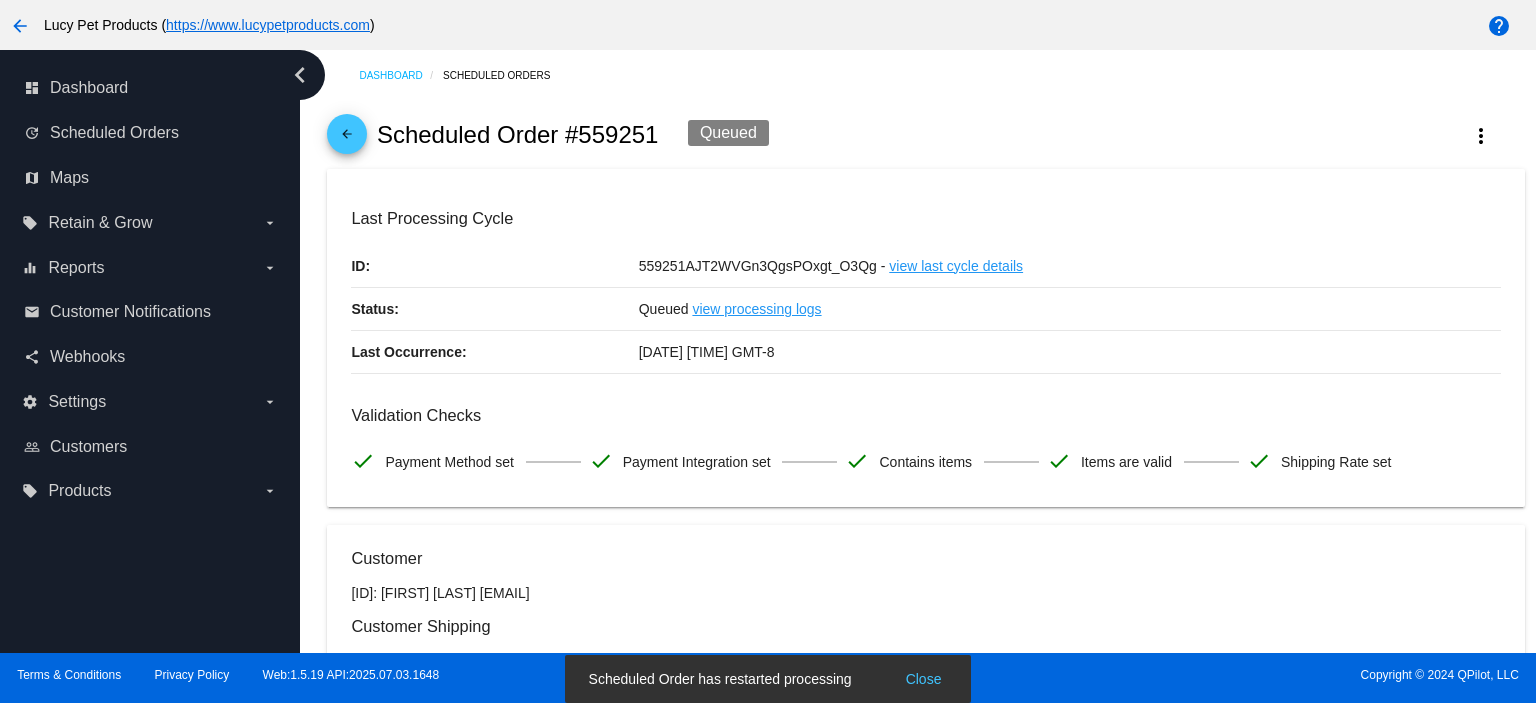 click on "arrow_back" at bounding box center [347, 139] 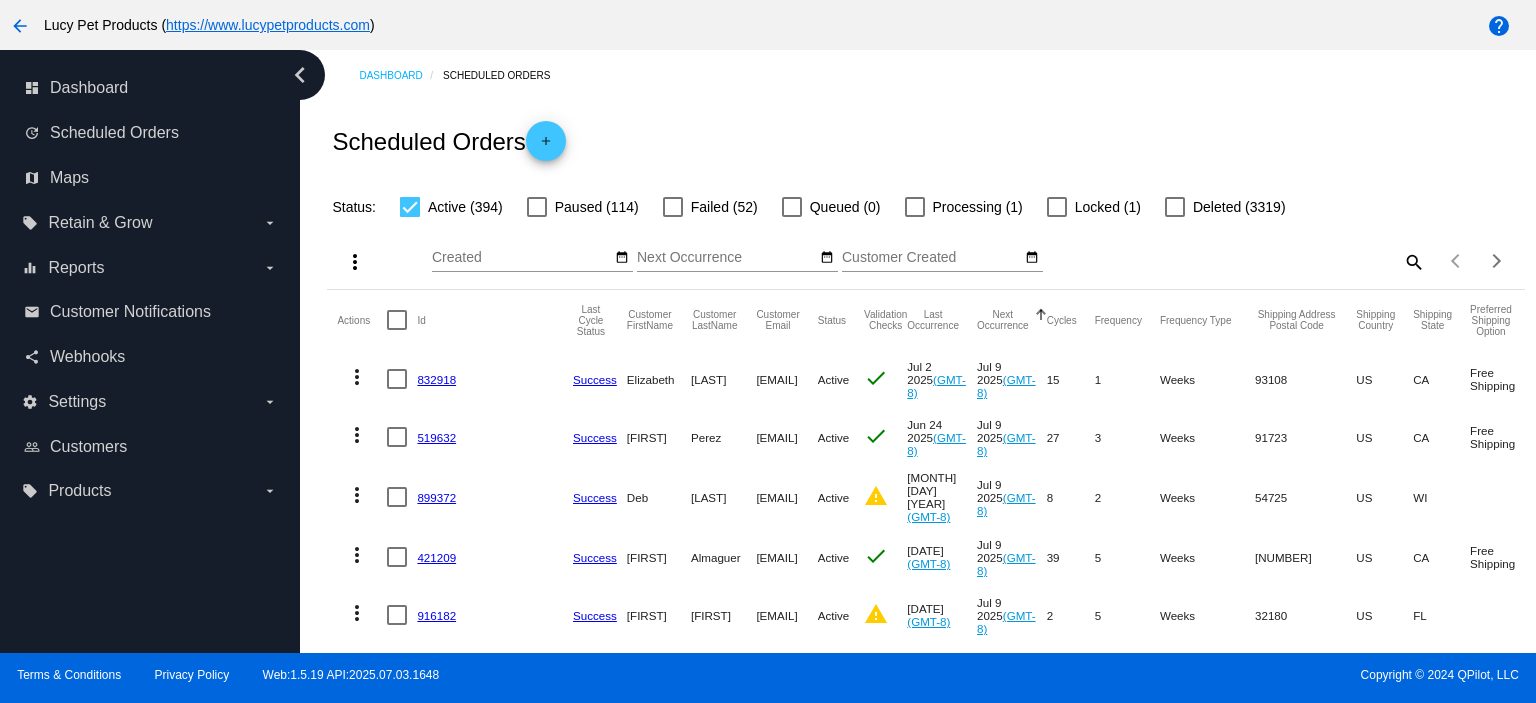 click on "832918" at bounding box center [436, 379] 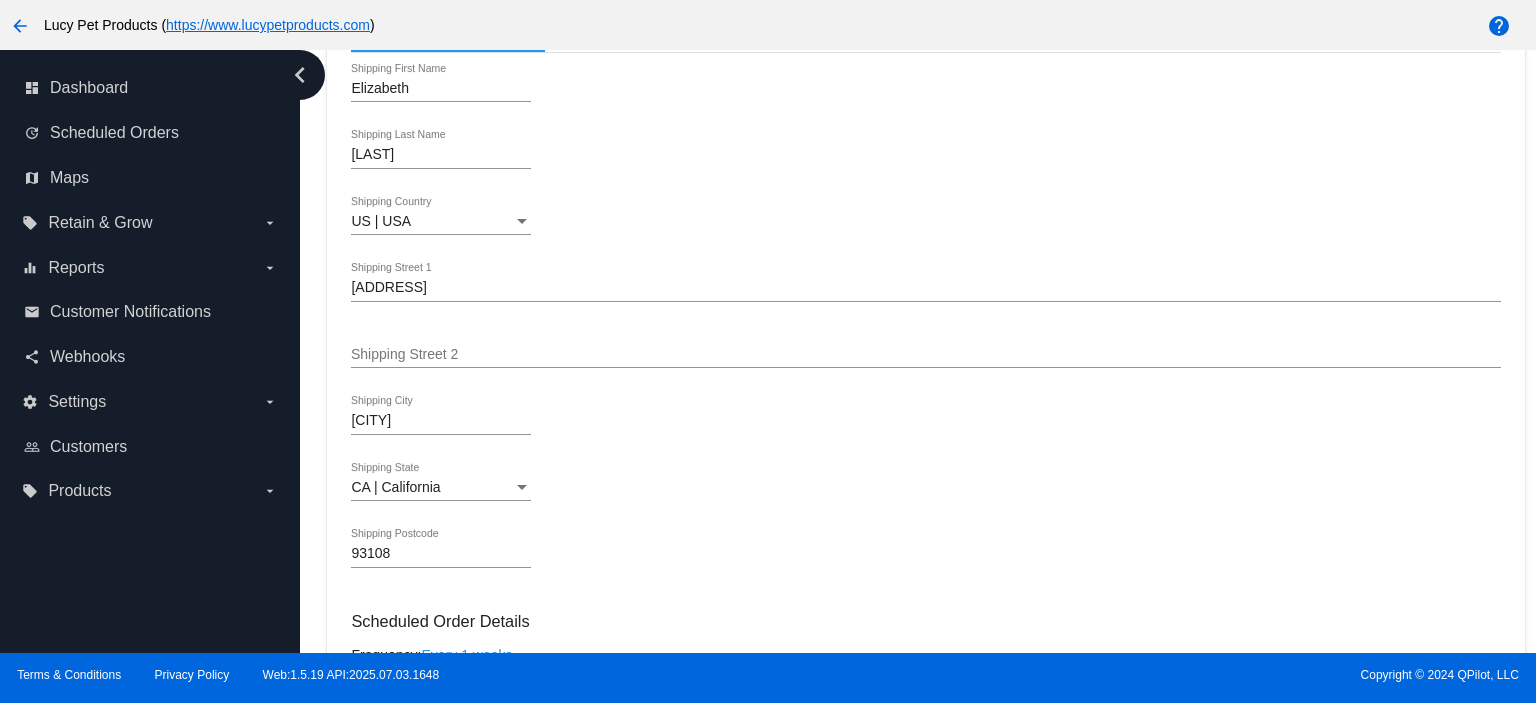 scroll, scrollTop: 0, scrollLeft: 0, axis: both 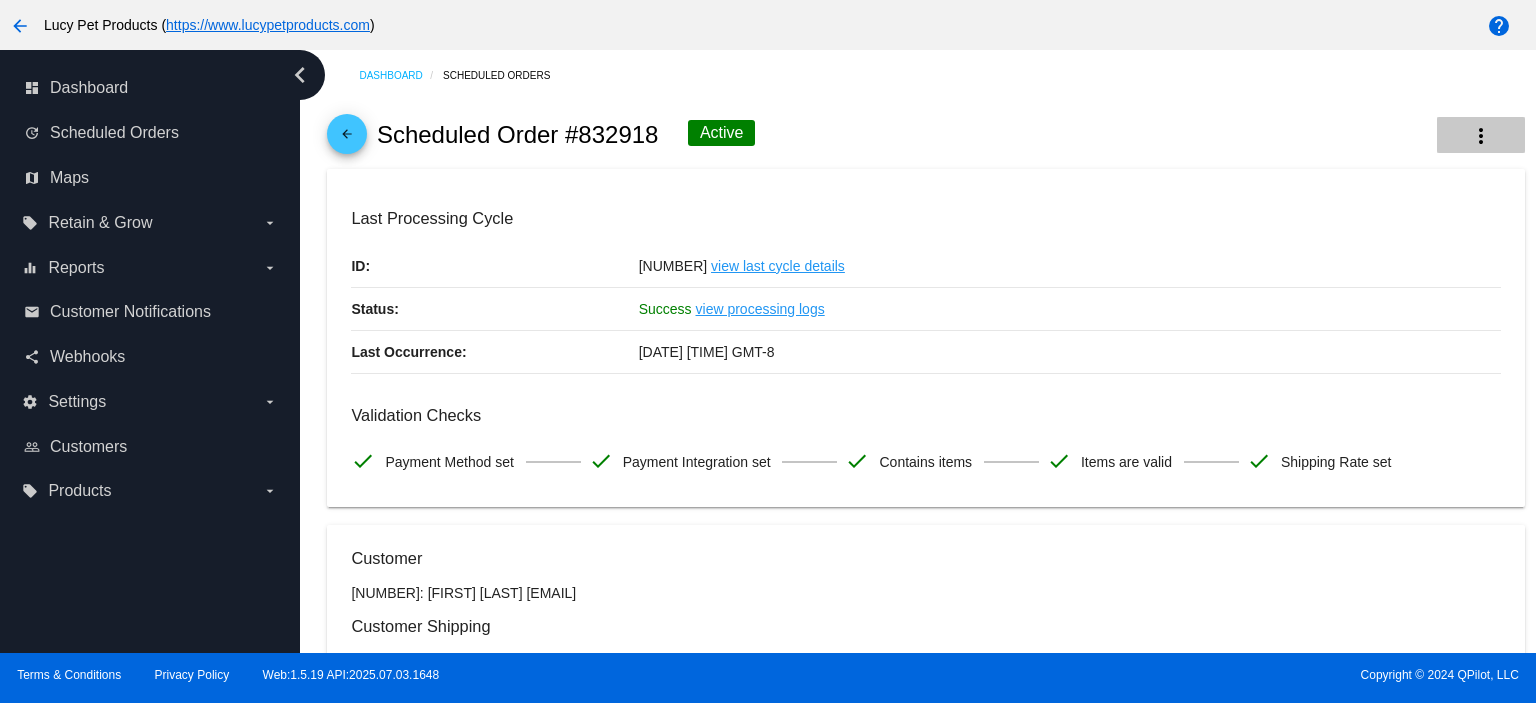click on "more_vert" at bounding box center [1481, 136] 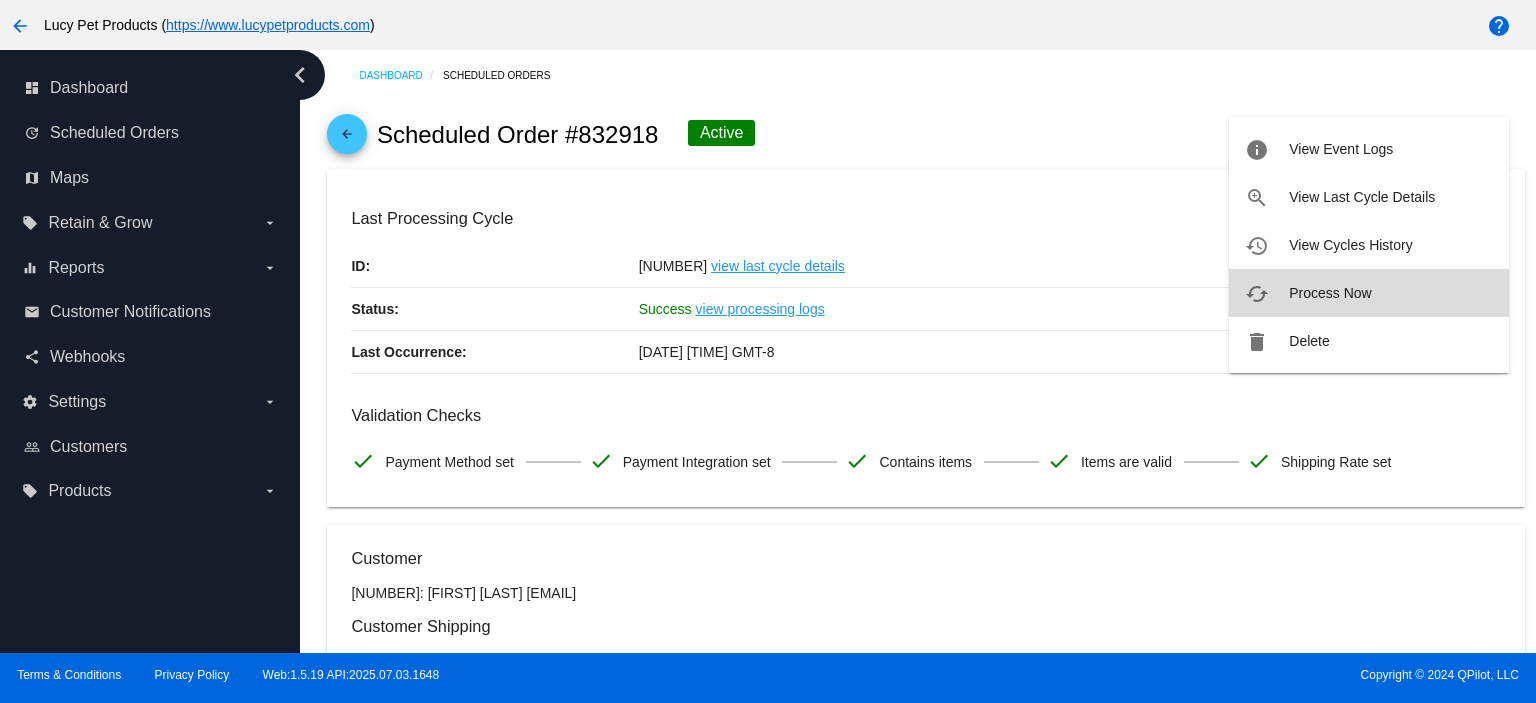 click on "cached
Process Now" at bounding box center (1369, 293) 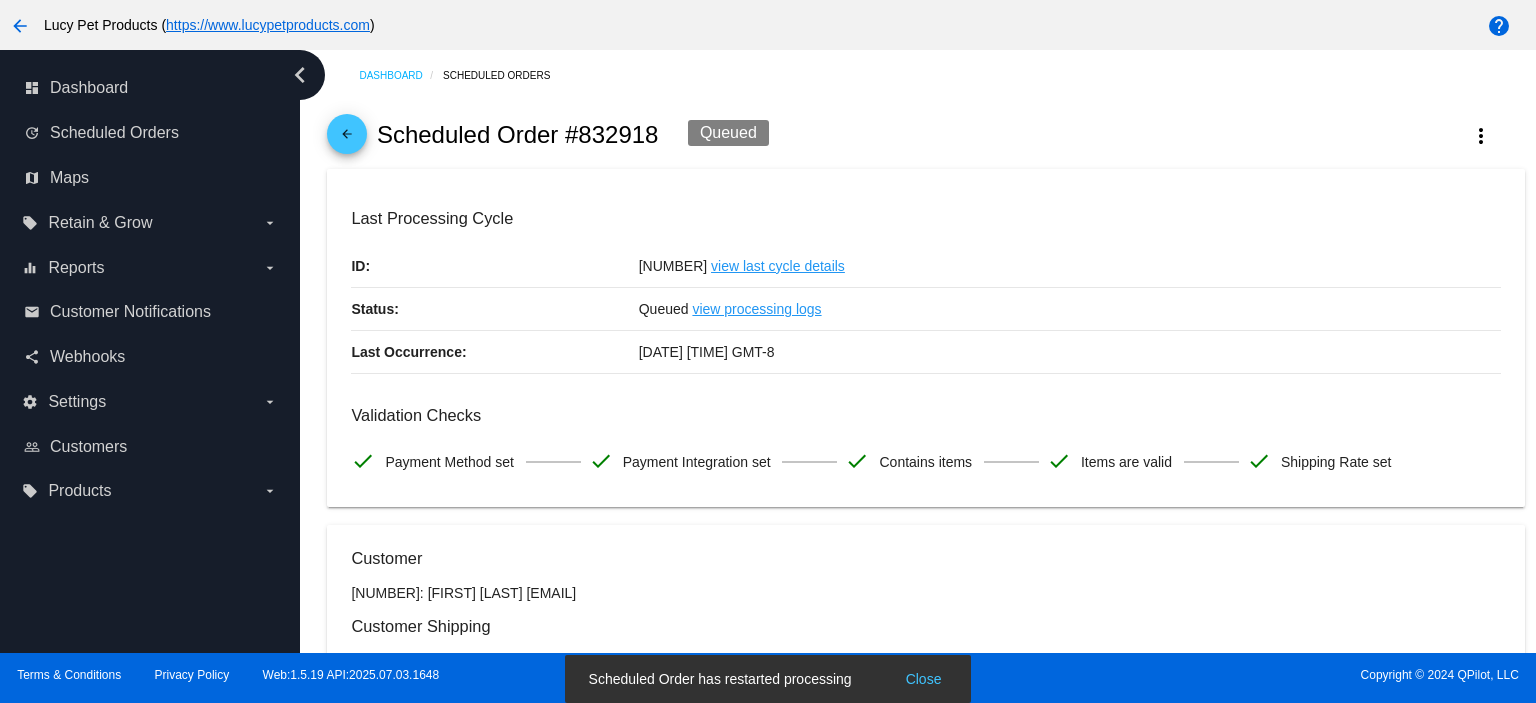 click on "arrow_back" at bounding box center (347, 139) 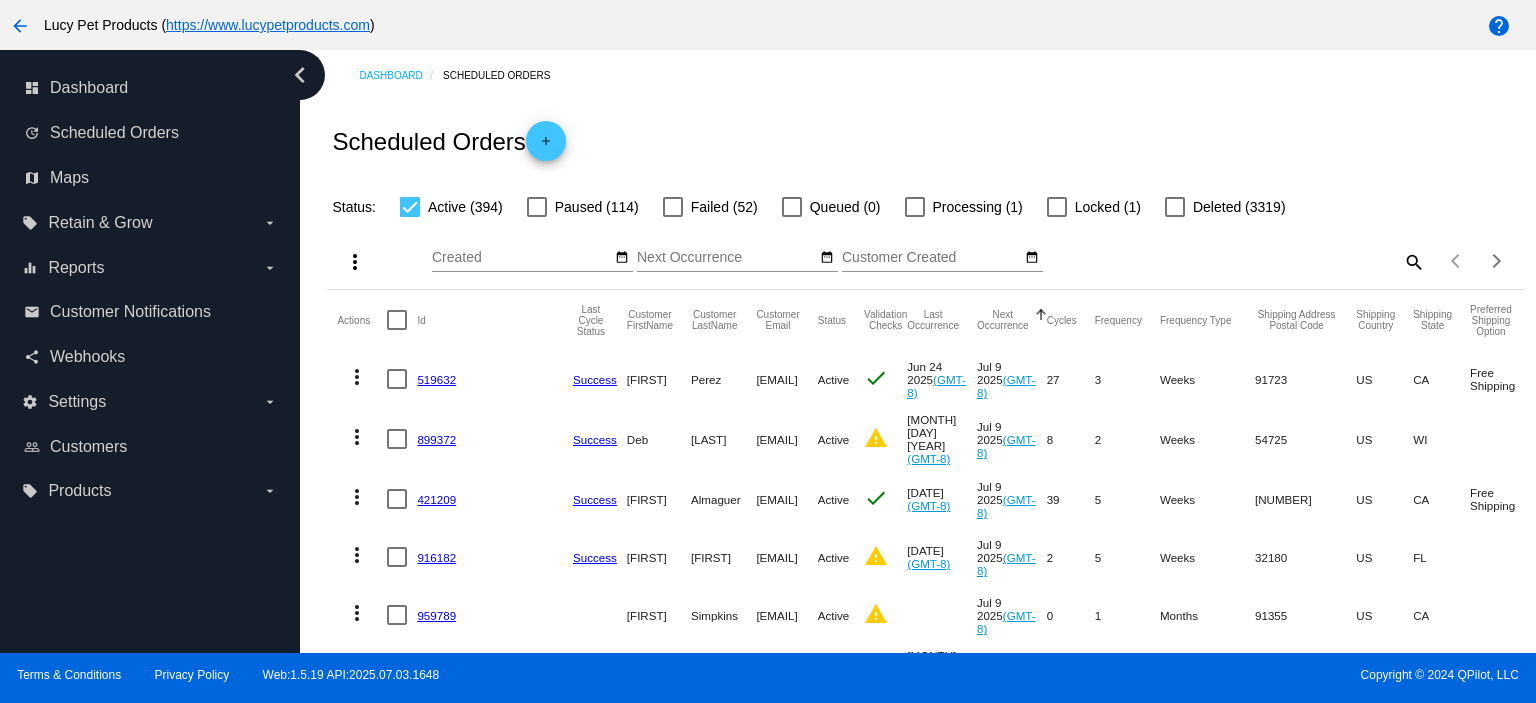 click on "519632" at bounding box center [436, 379] 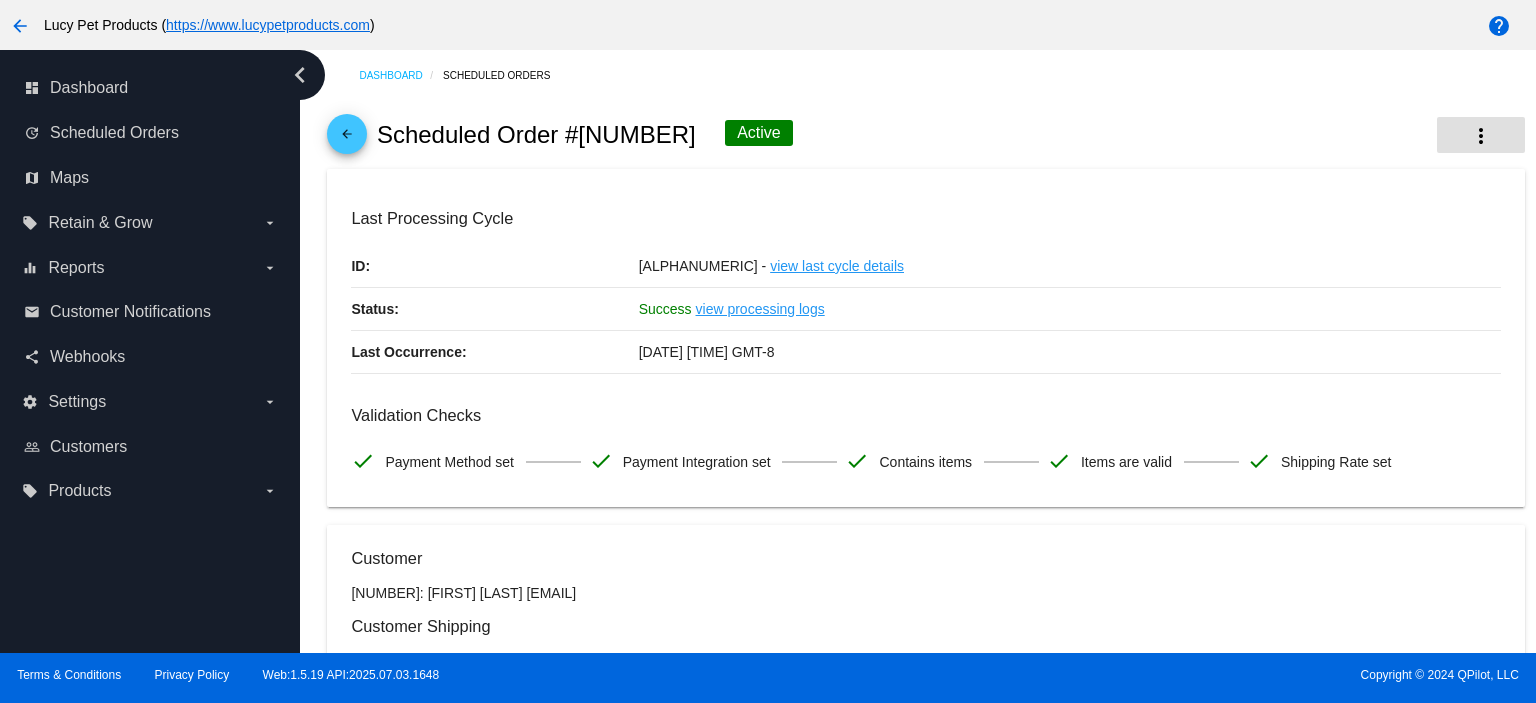 click on "more_vert" at bounding box center (1481, 136) 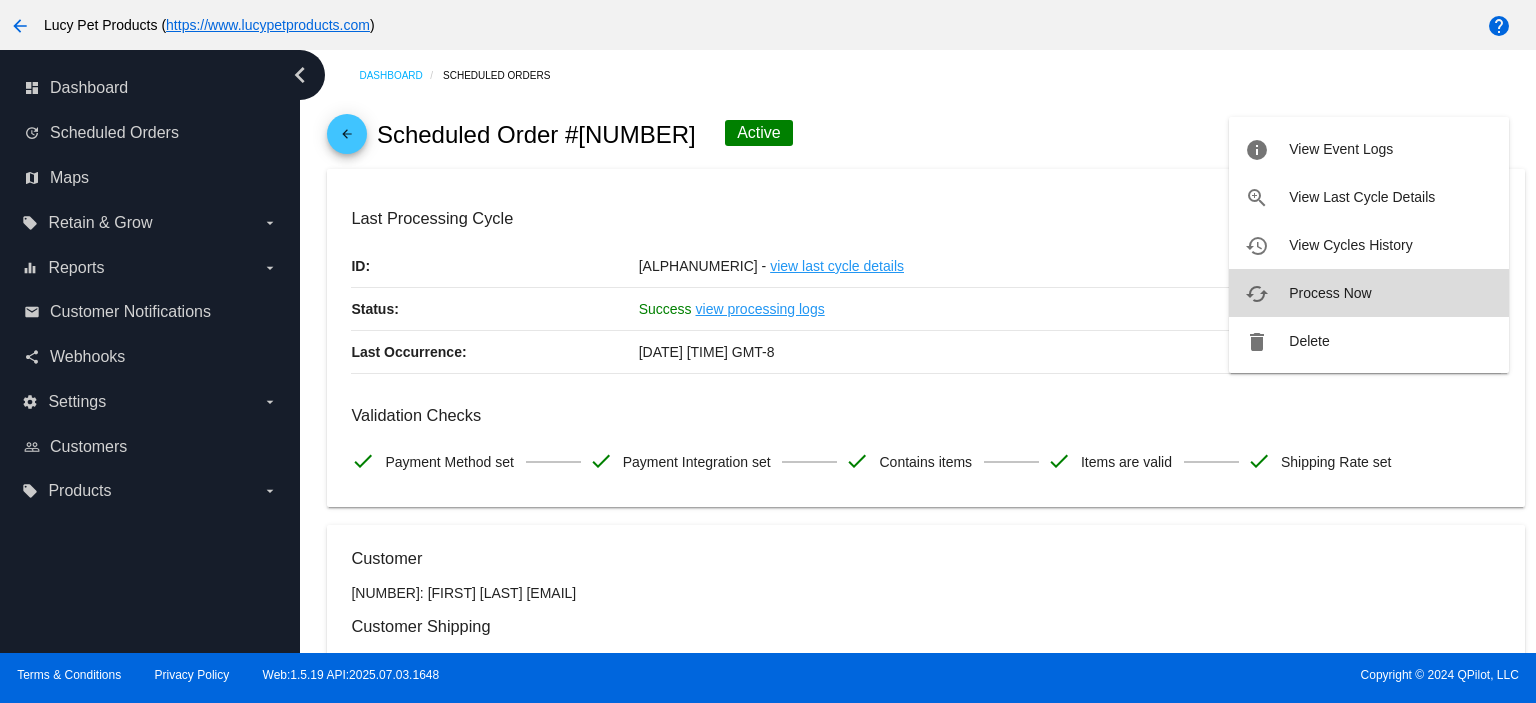 click on "Process Now" at bounding box center [1330, 293] 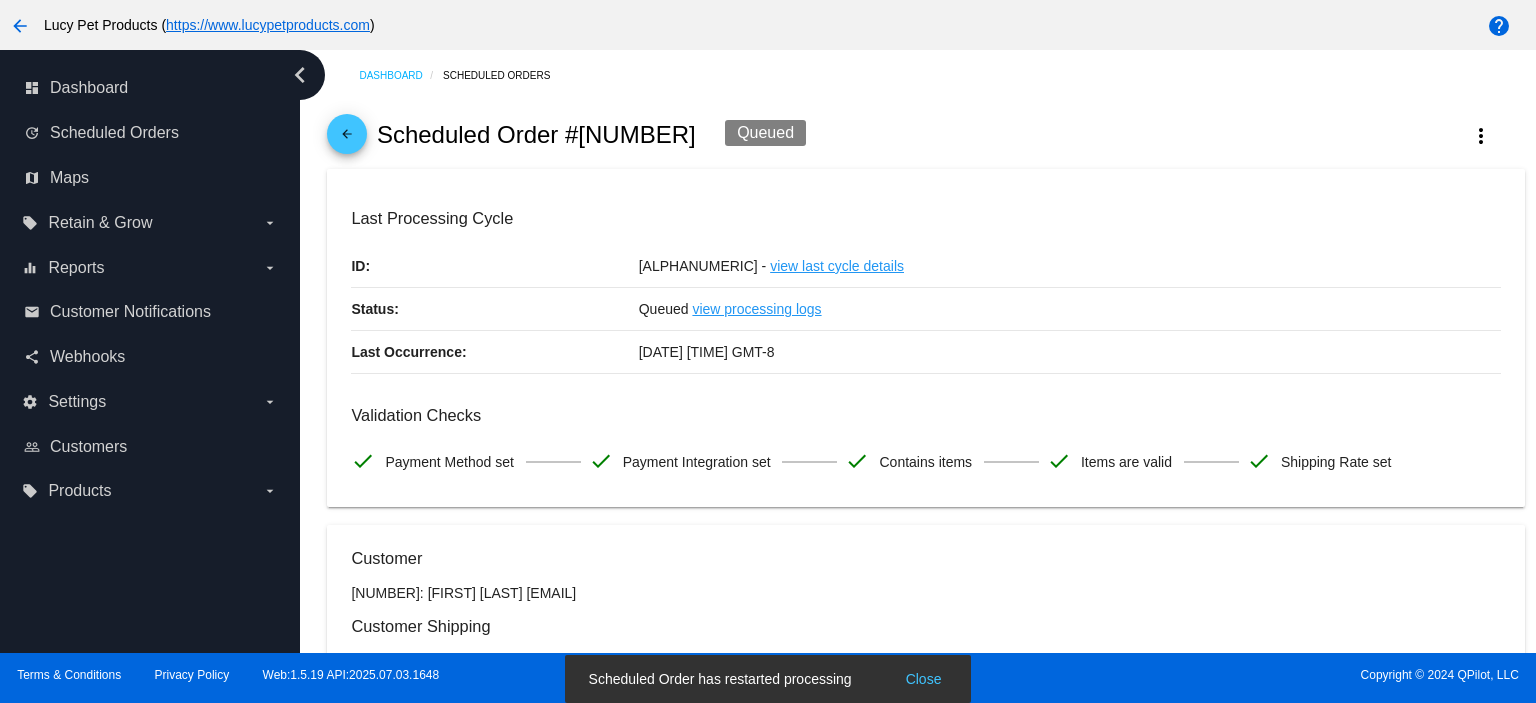 click on "arrow_back" at bounding box center [347, 139] 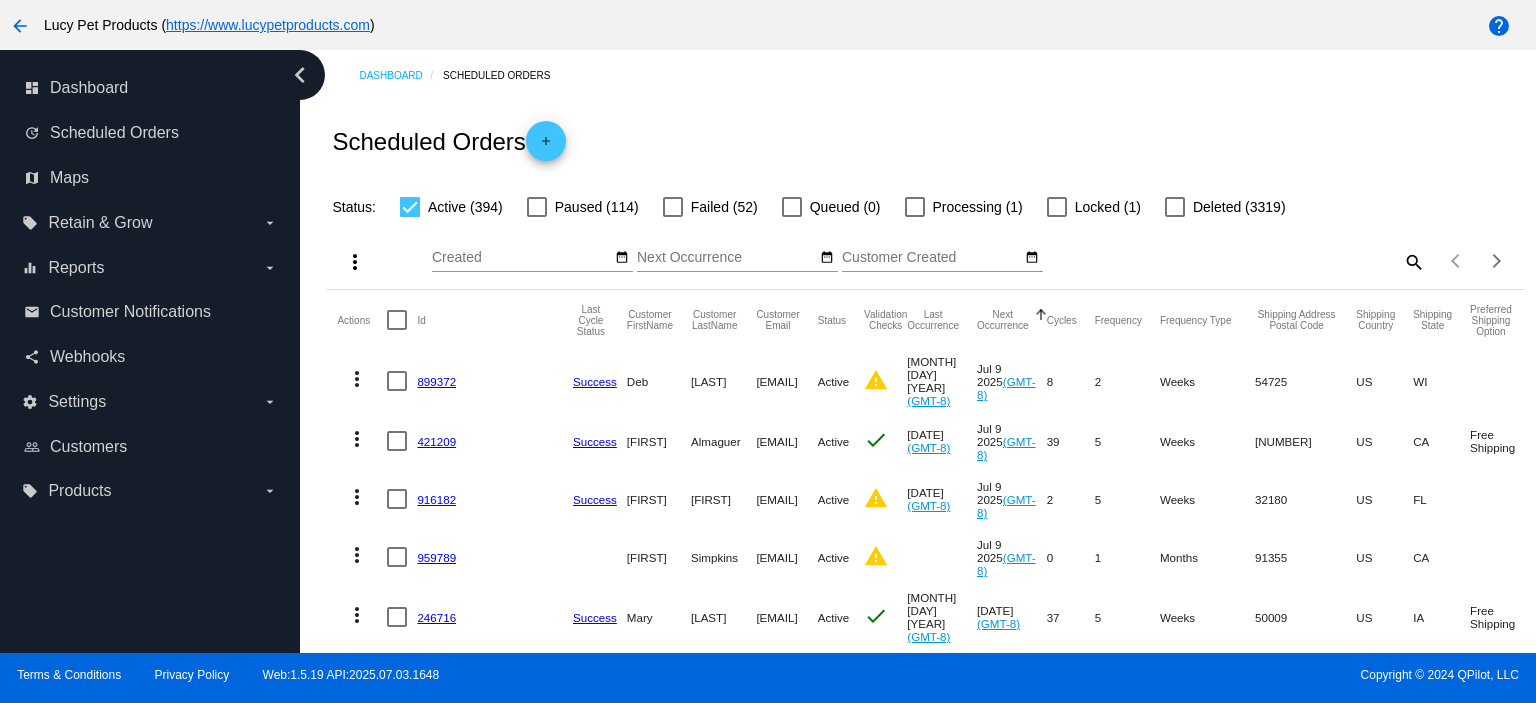 click on "search" at bounding box center (1413, 261) 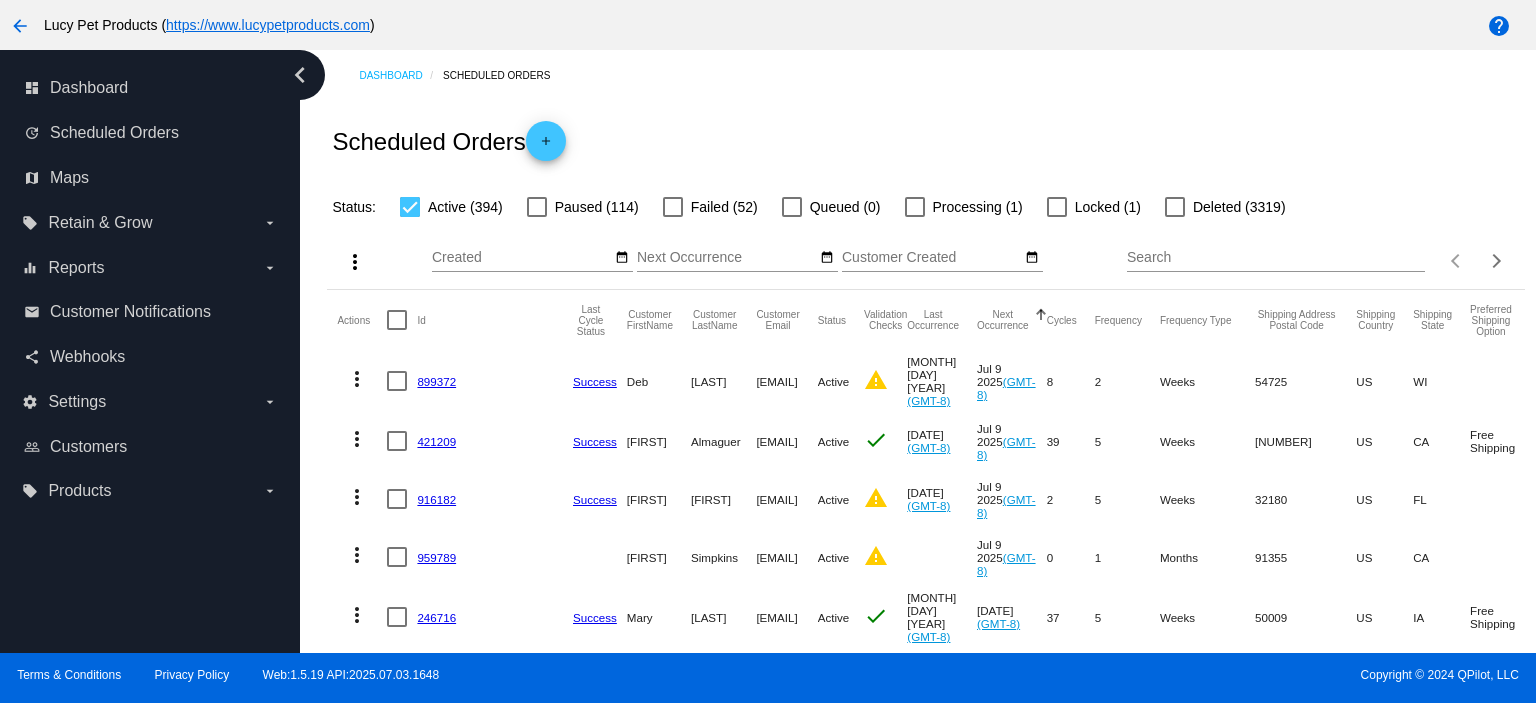 click on "Search" at bounding box center (1276, 258) 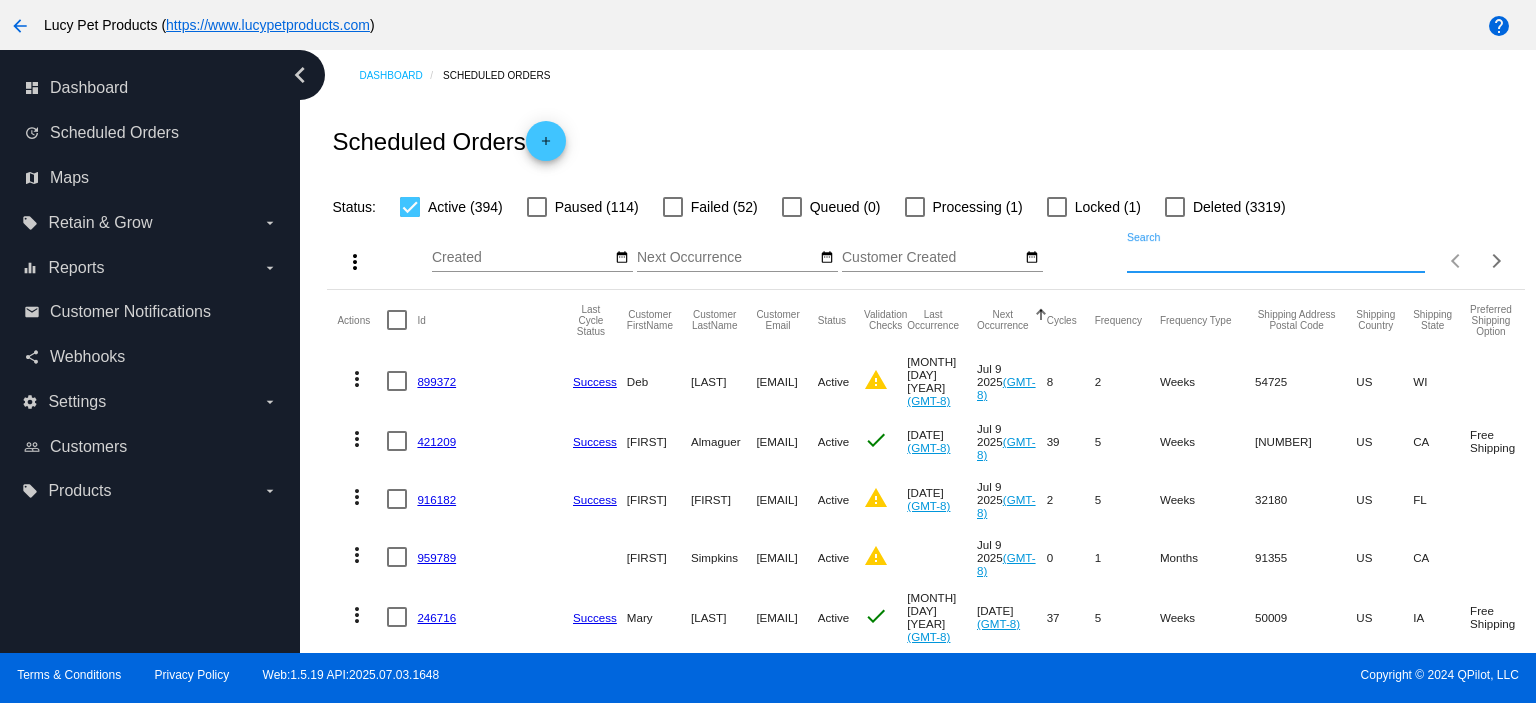 paste on "[EMAIL]" 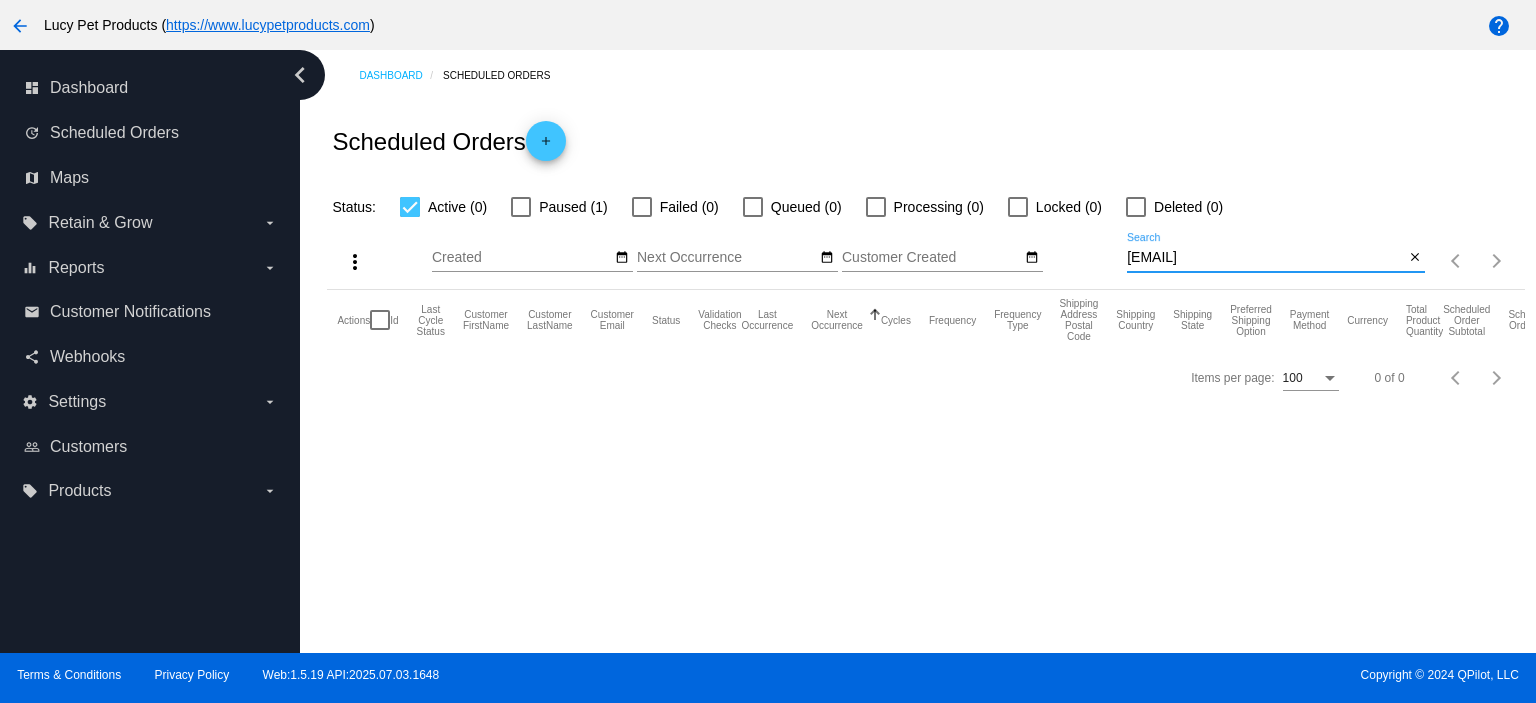 type on "[EMAIL]" 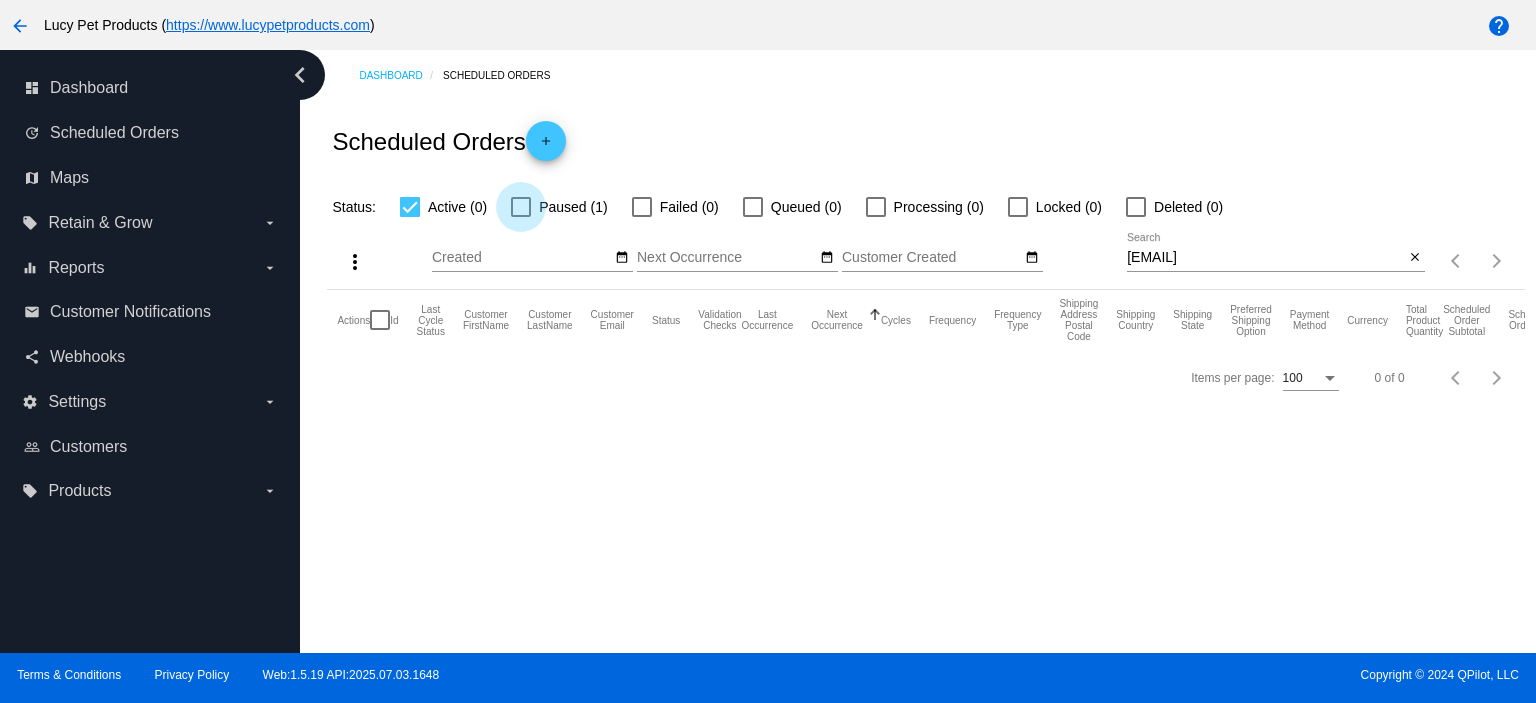 click at bounding box center [521, 207] 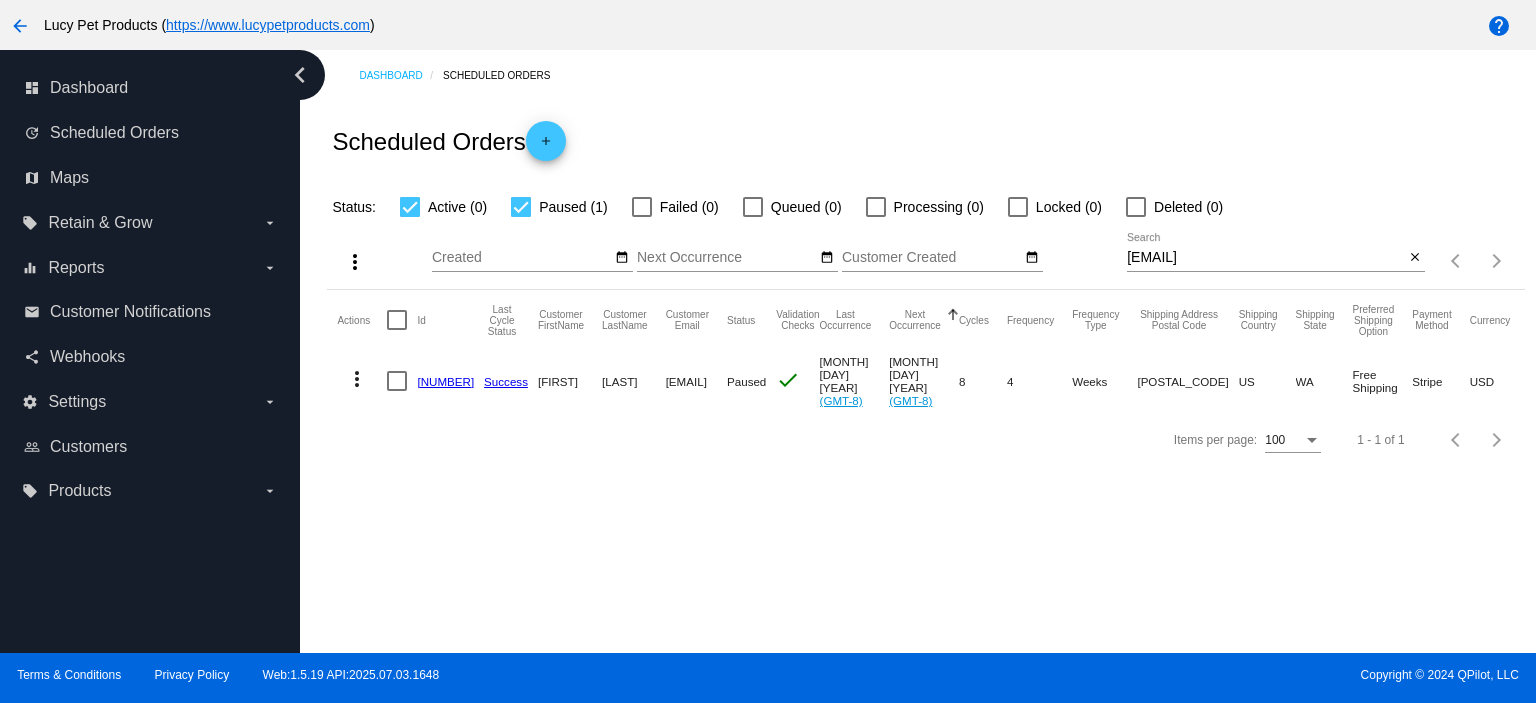 click on "[NUMBER]" at bounding box center [445, 381] 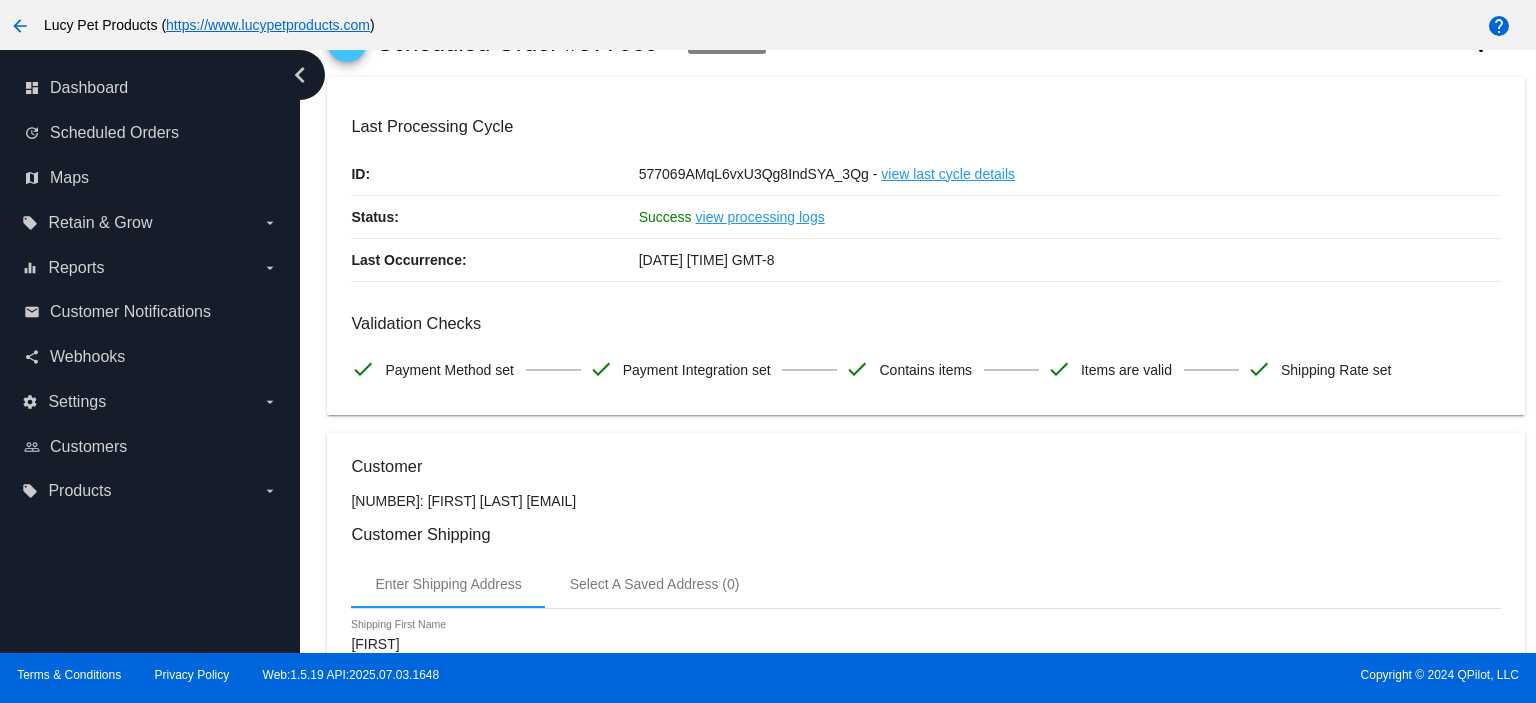 scroll, scrollTop: 0, scrollLeft: 0, axis: both 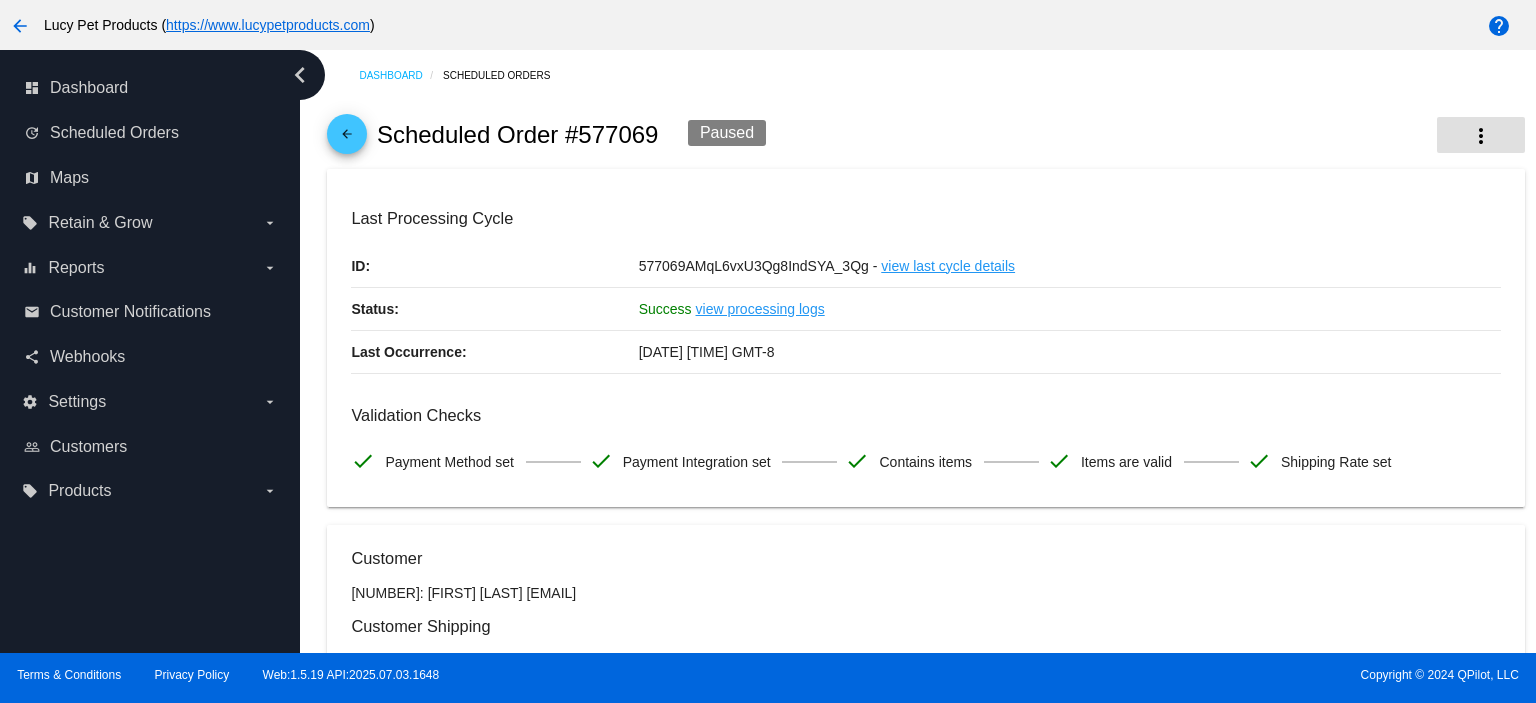 click on "more_vert" at bounding box center [1481, 136] 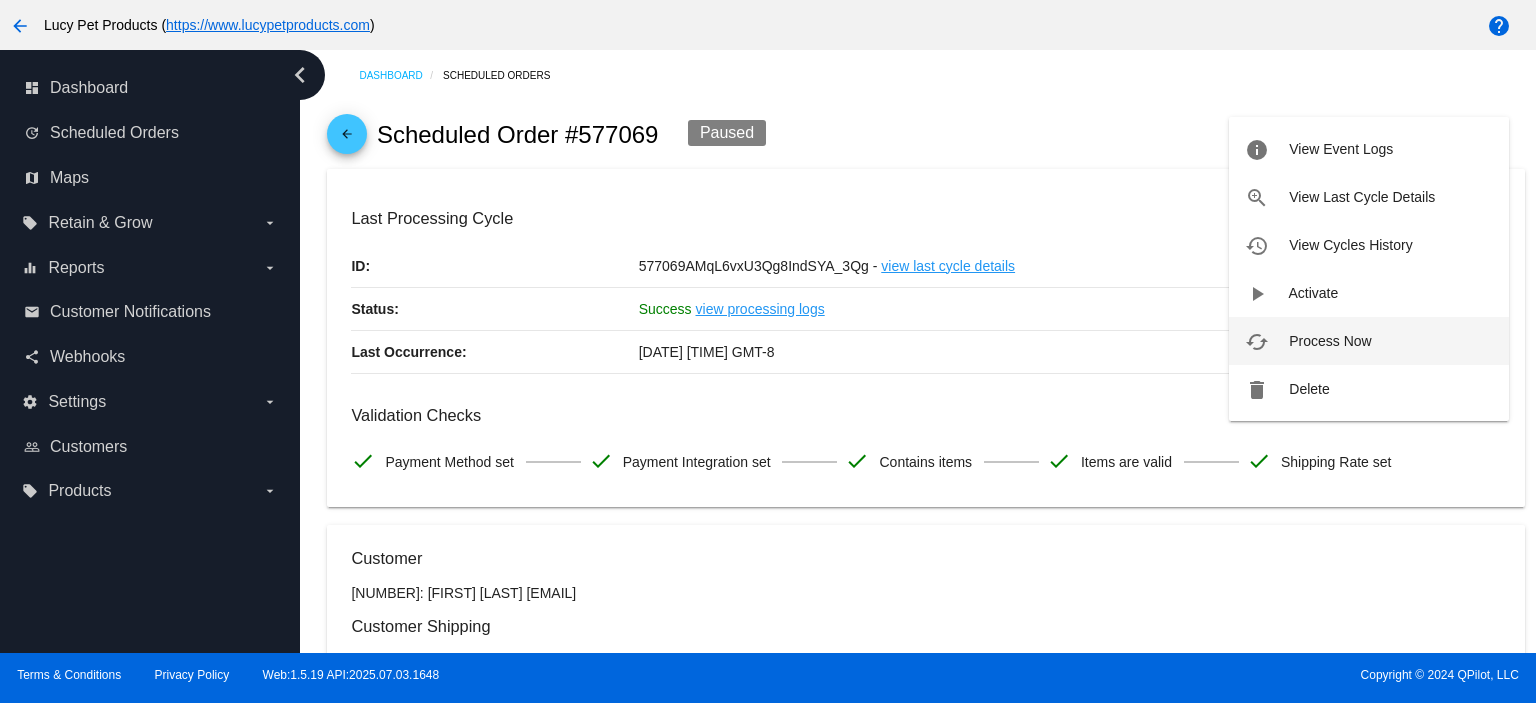 click on "cached
Process Now" at bounding box center (1369, 341) 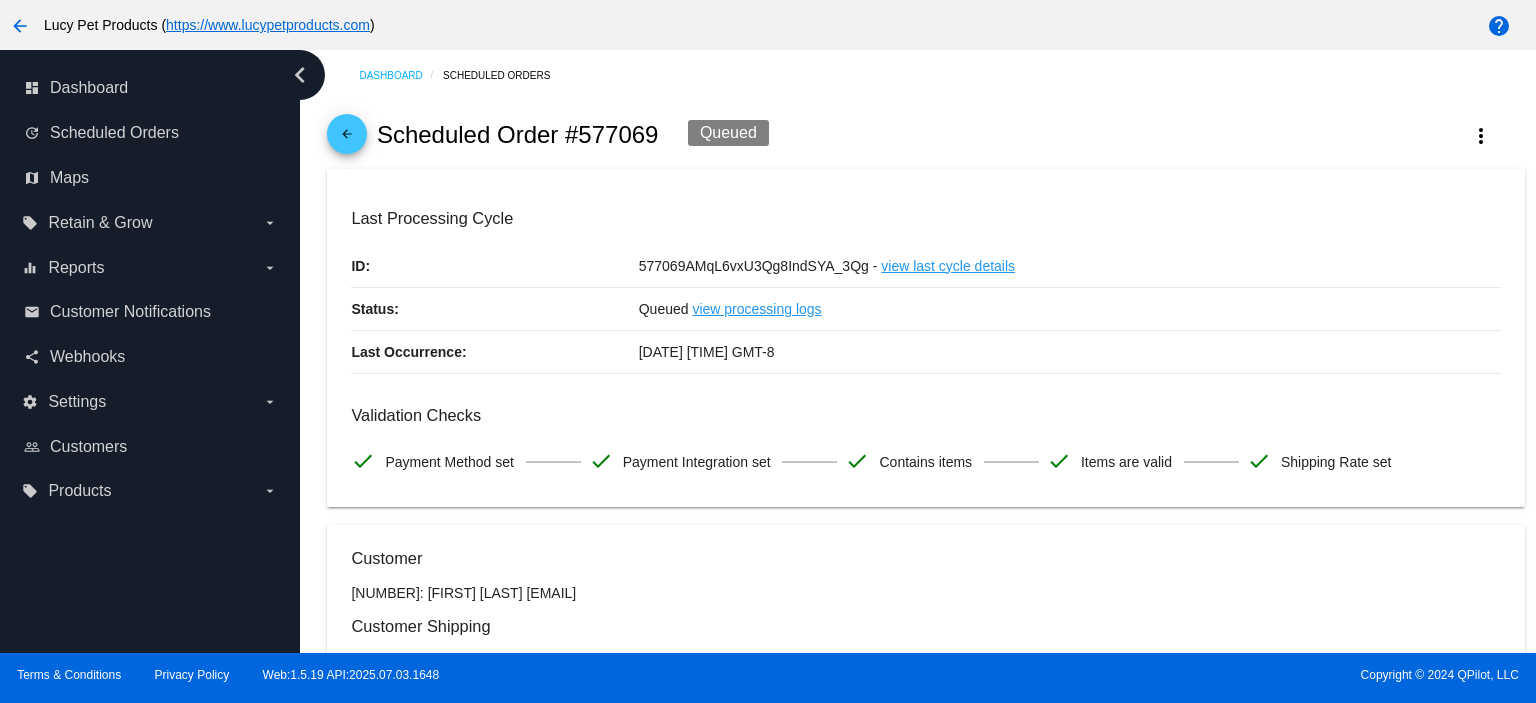 click on "arrow_back" at bounding box center [347, 139] 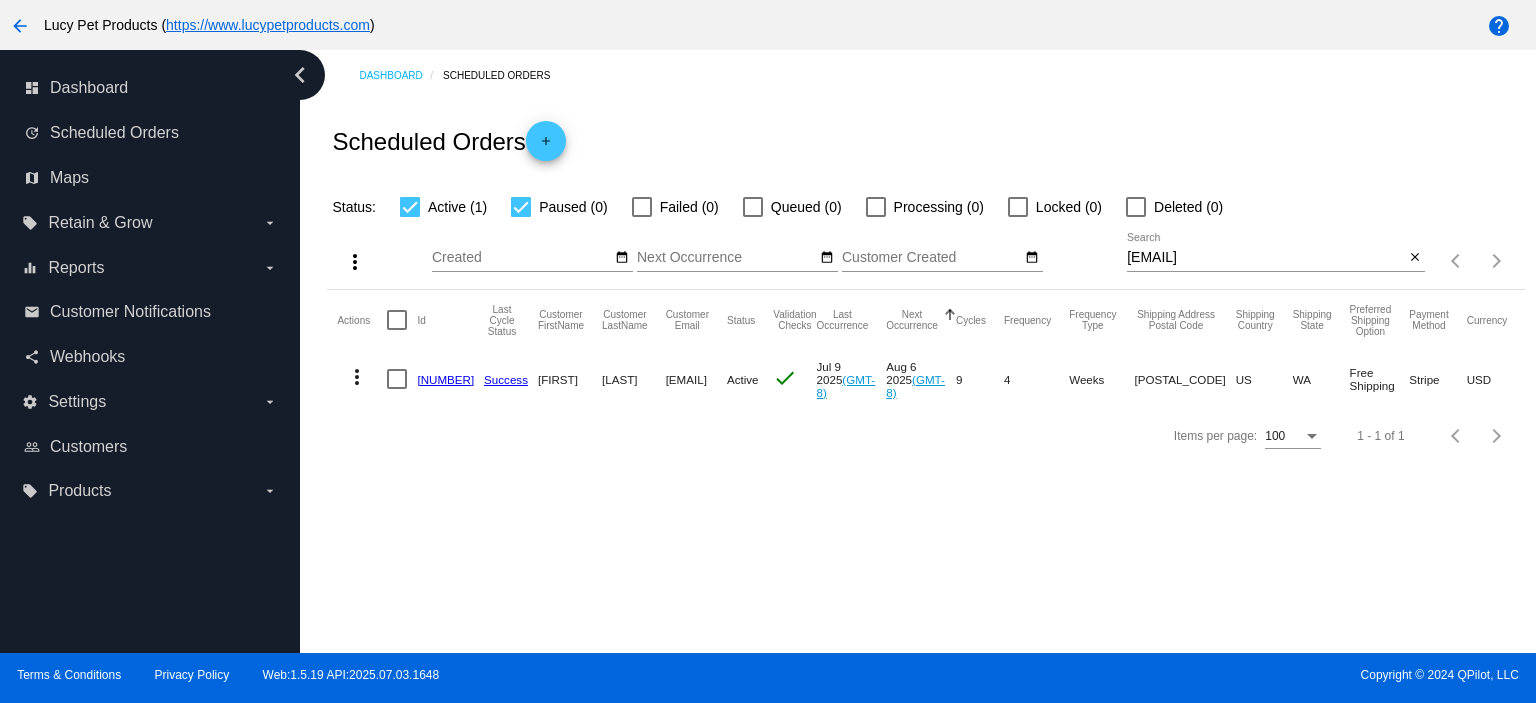 click on "[NUMBER]" at bounding box center [445, 379] 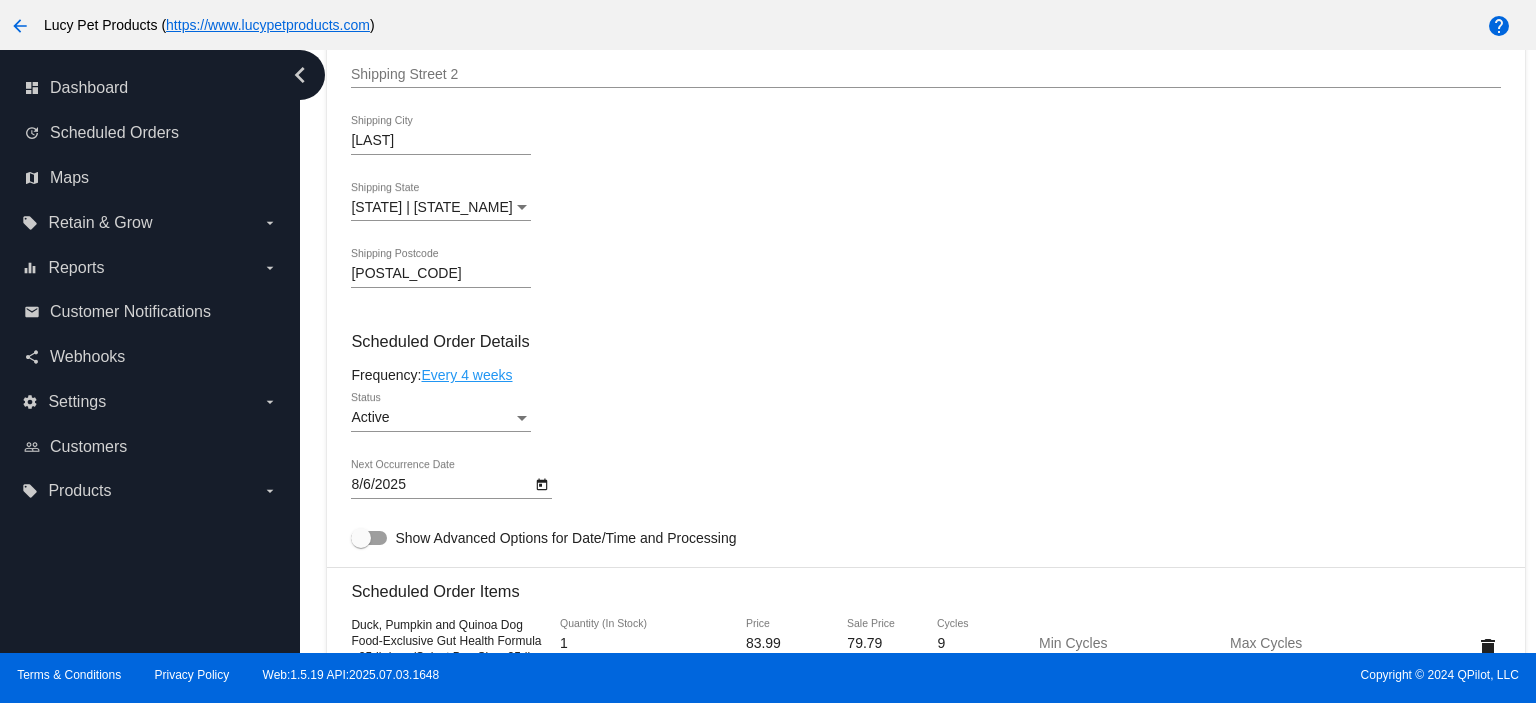 scroll, scrollTop: 933, scrollLeft: 0, axis: vertical 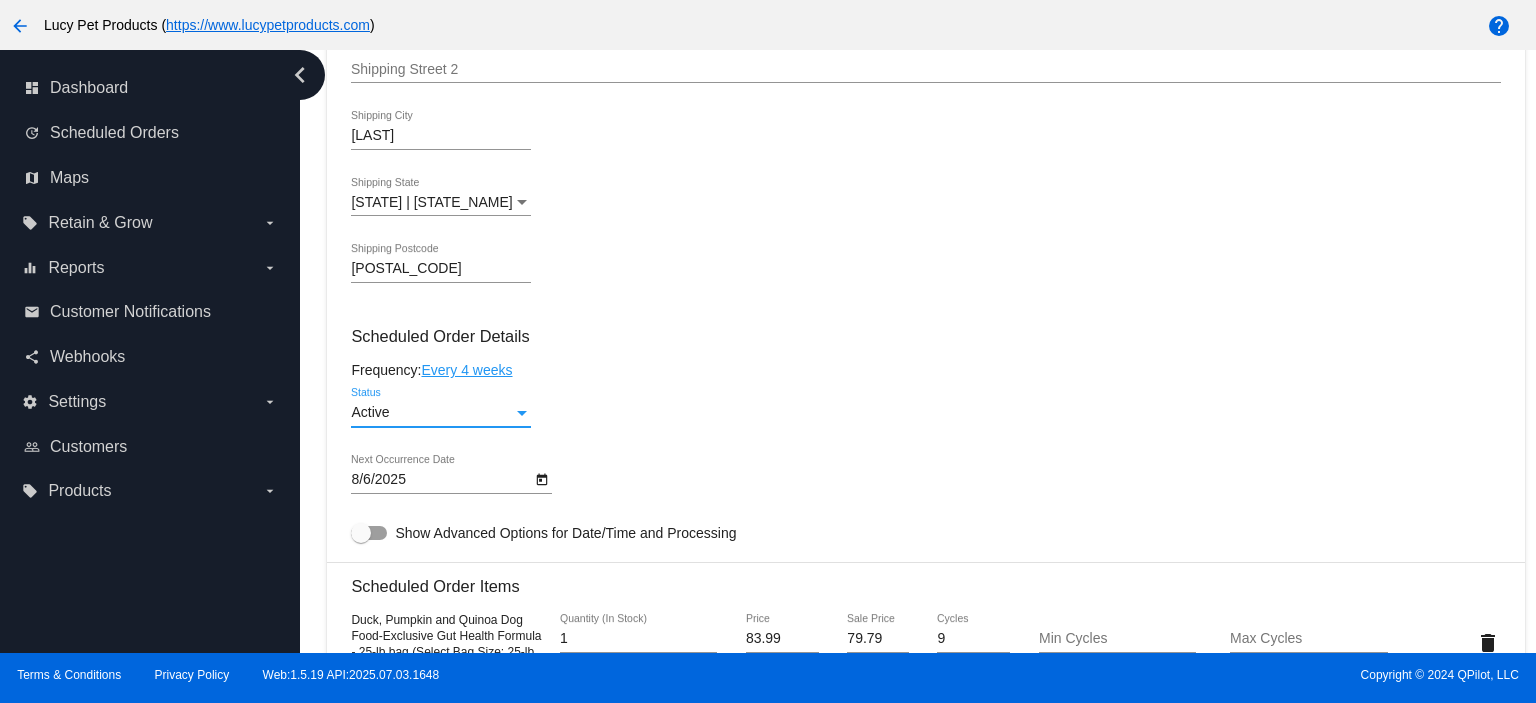 click on "Active
Status" at bounding box center [441, 416] 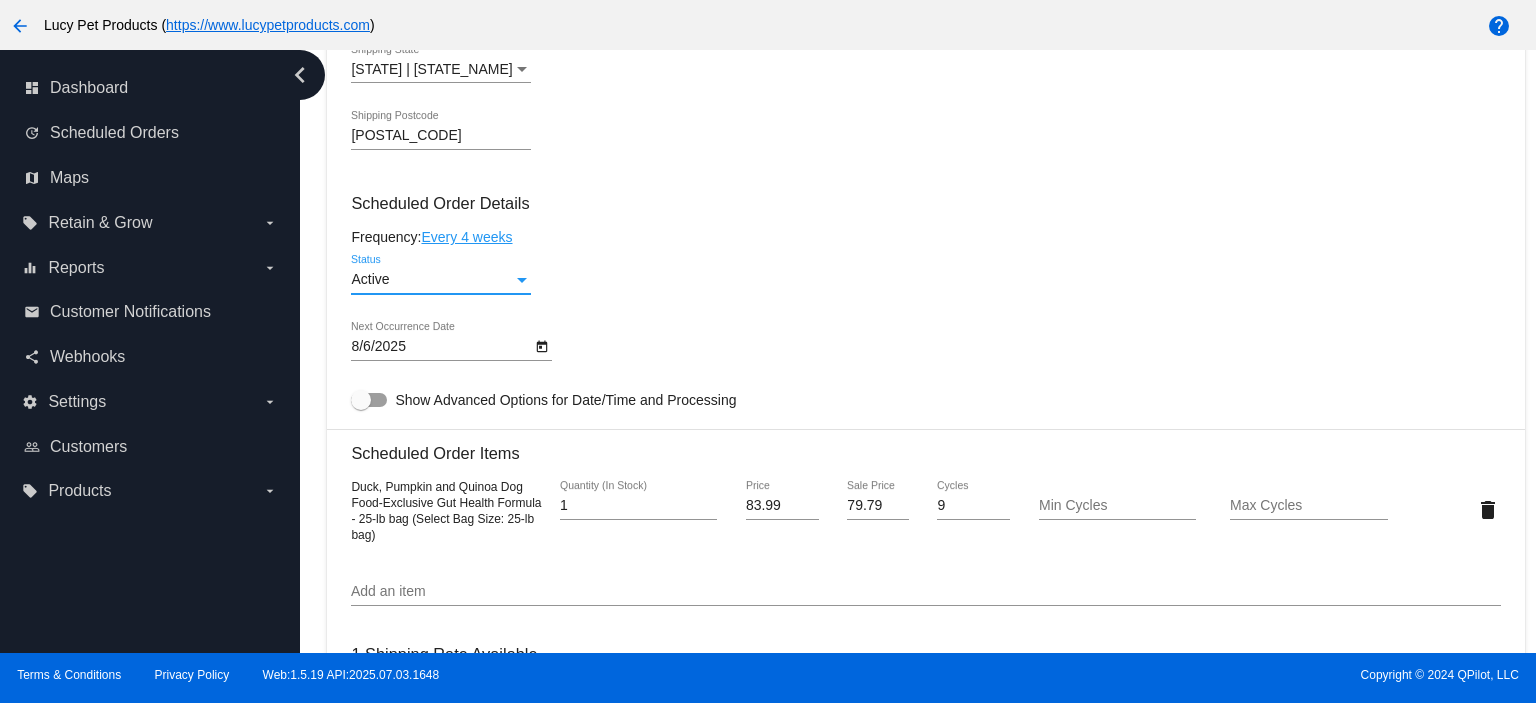 click on "Active" at bounding box center (432, 280) 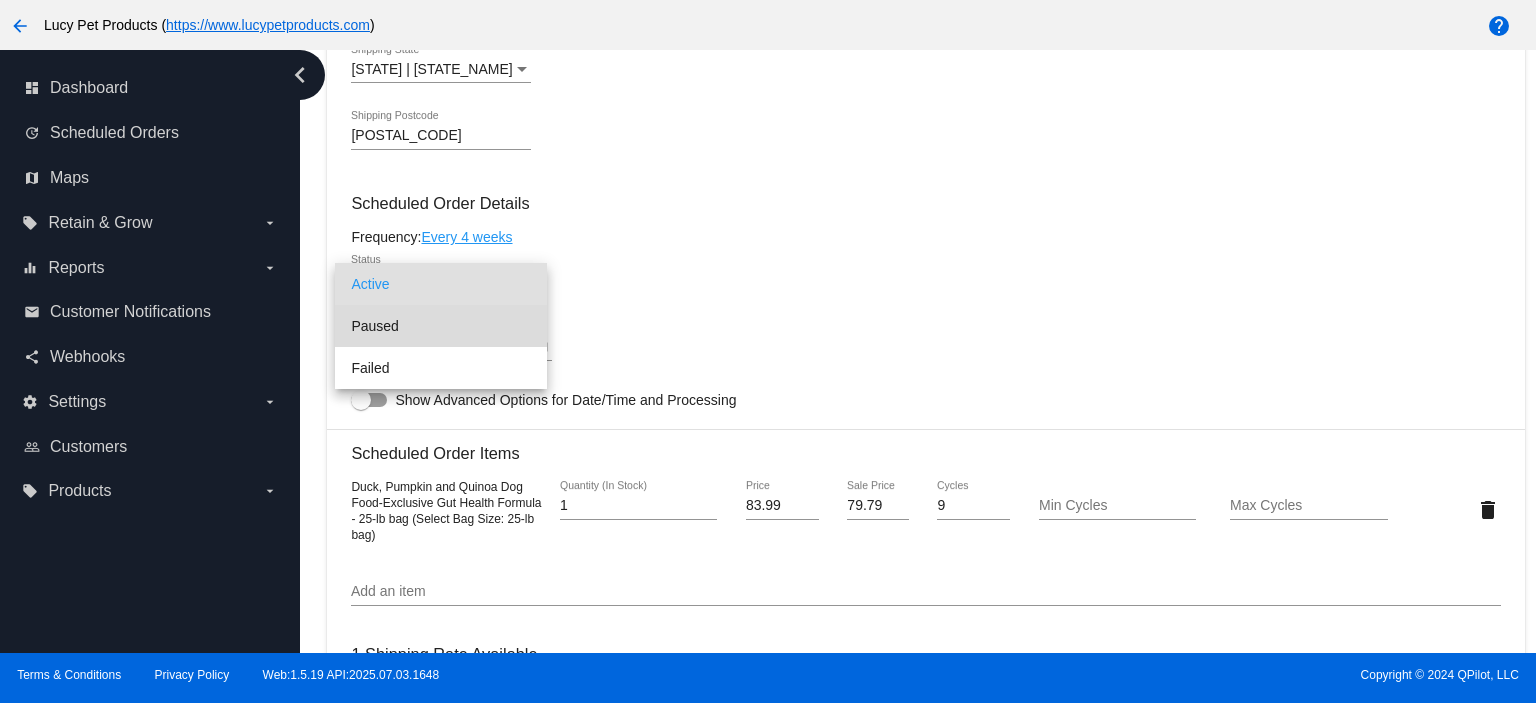 click on "Paused" at bounding box center (441, 326) 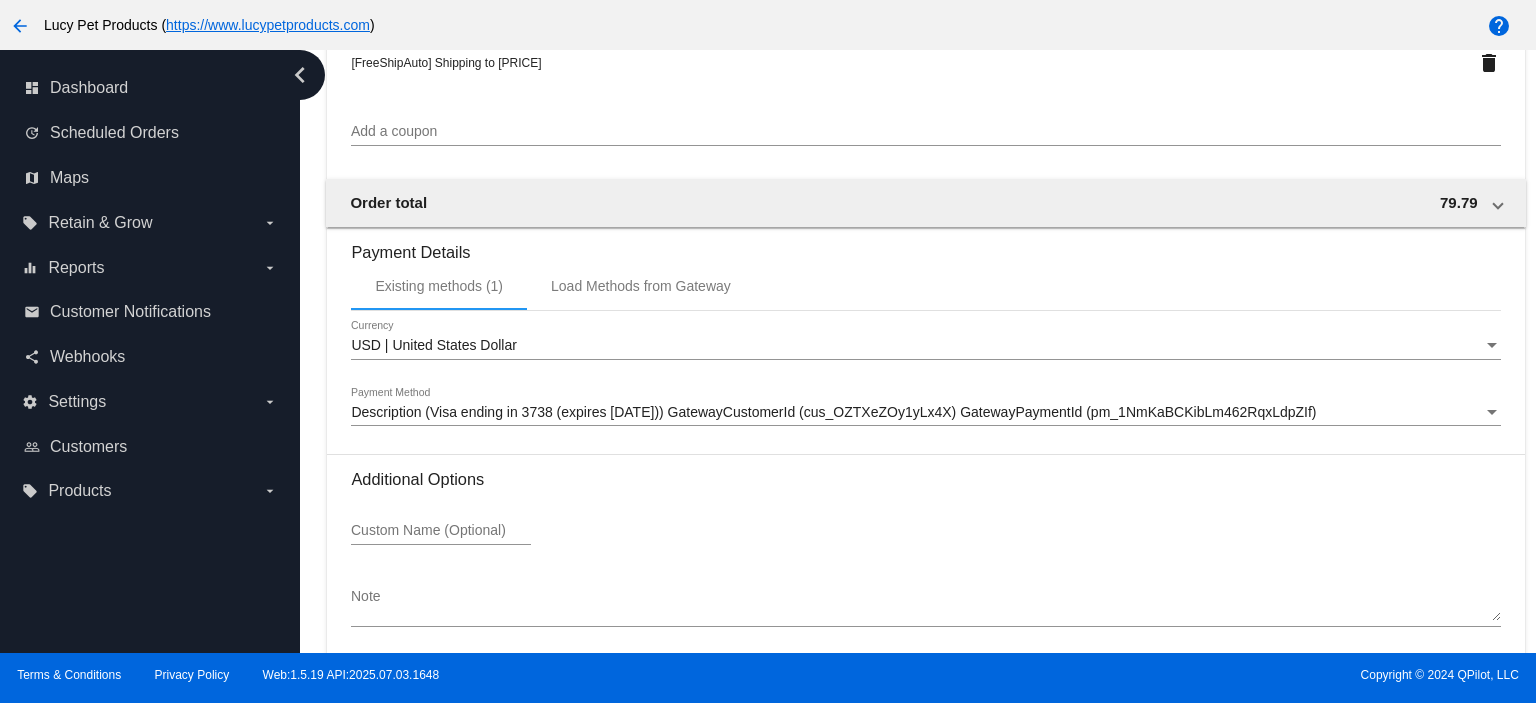 scroll, scrollTop: 1958, scrollLeft: 0, axis: vertical 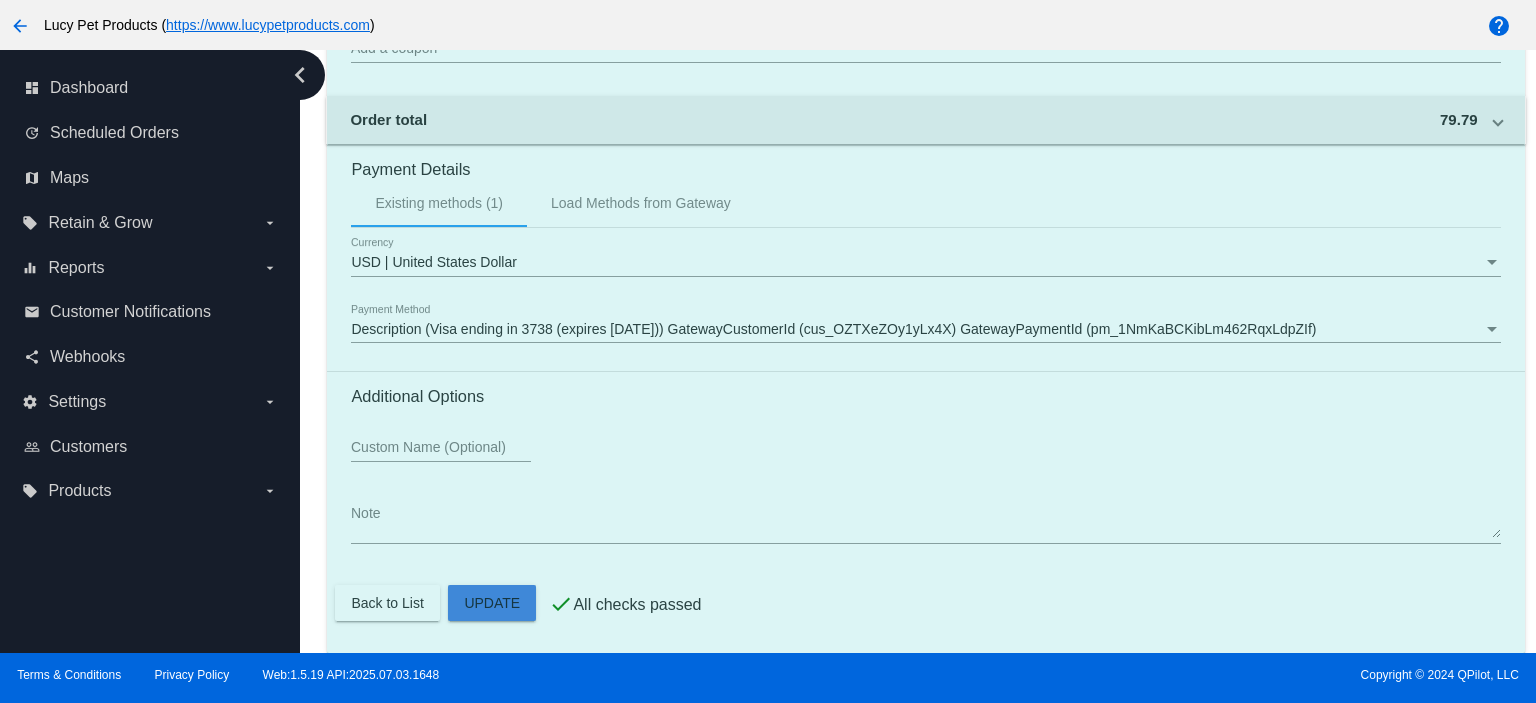 click on "Customer
3598895: [FIRST] [LAST]
[EMAIL]
Customer Shipping
Enter Shipping Address Select A Saved Address (0)
[FIRST]
Shipping First Name
[LAST]
Shipping Last Name
US | USA
Shipping Country
[NUMBER] [STREET]
Shipping Street 1
Shipping Street 2
[CITY]
Shipping City
WA | Washington
Shipping State
[POSTAL_CODE]
Shipping Postcode
Scheduled Order Details
Frequency:
Every 4 weeks
Paused
Status" at bounding box center [925, -386] 